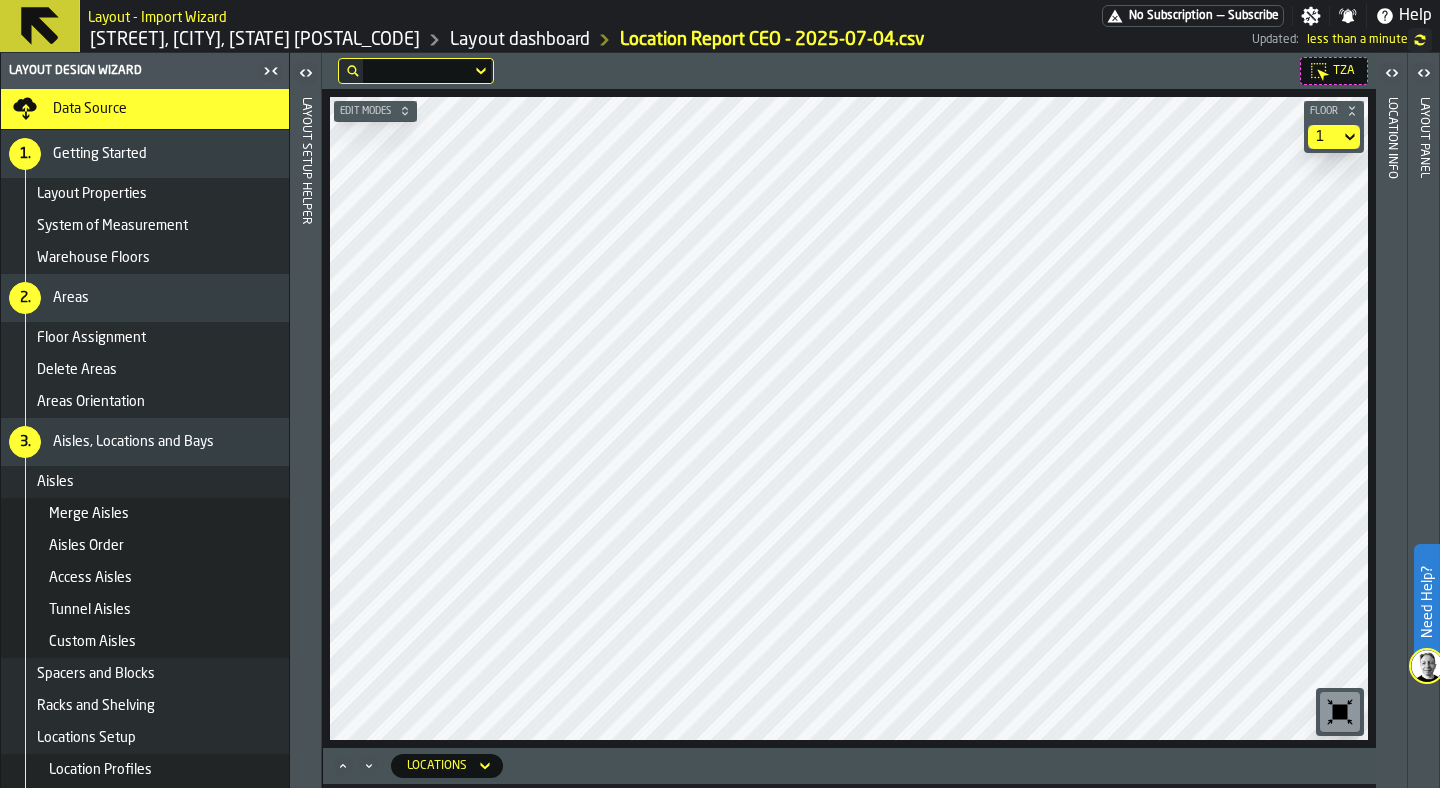 scroll, scrollTop: 0, scrollLeft: 0, axis: both 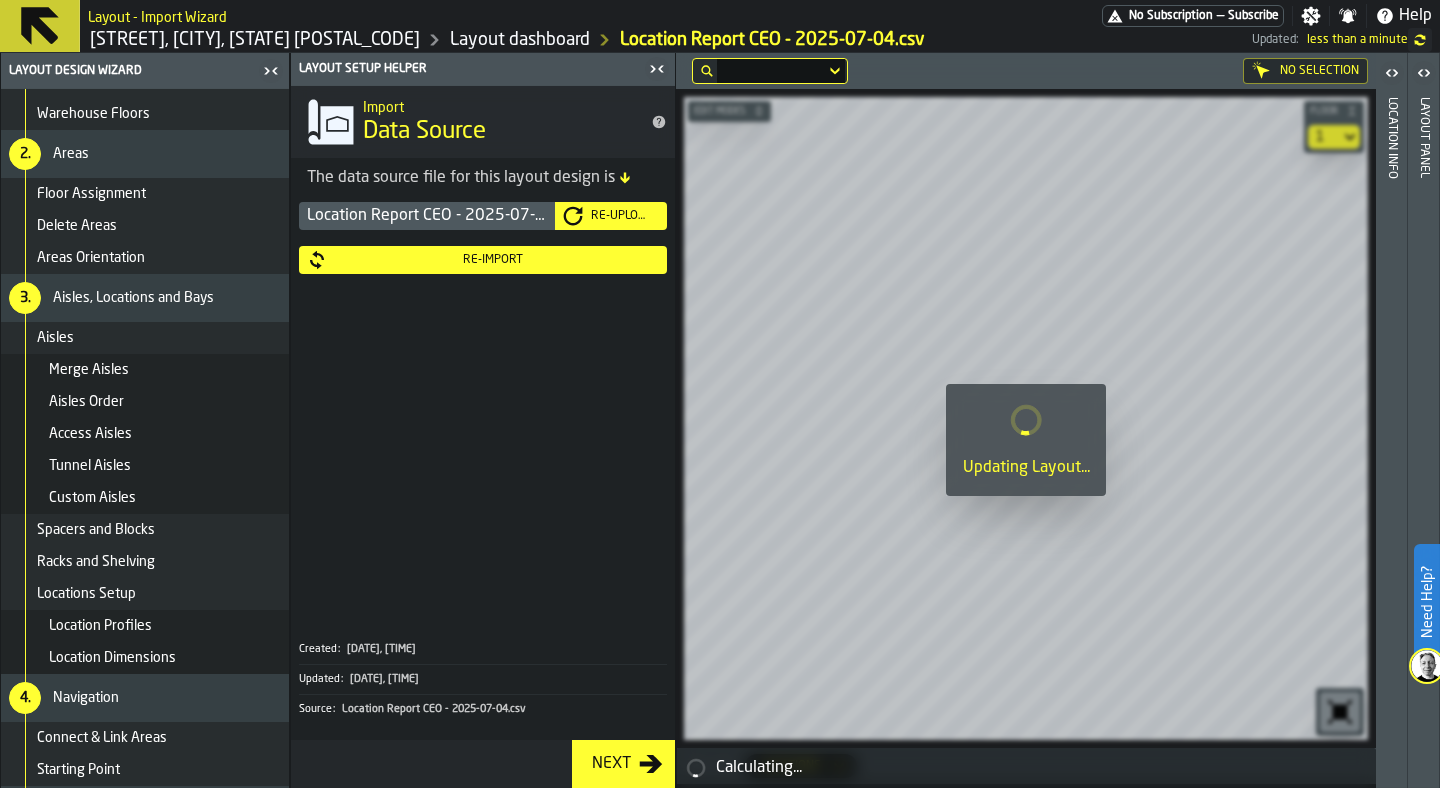 click on "Locations Setup" at bounding box center (159, 594) 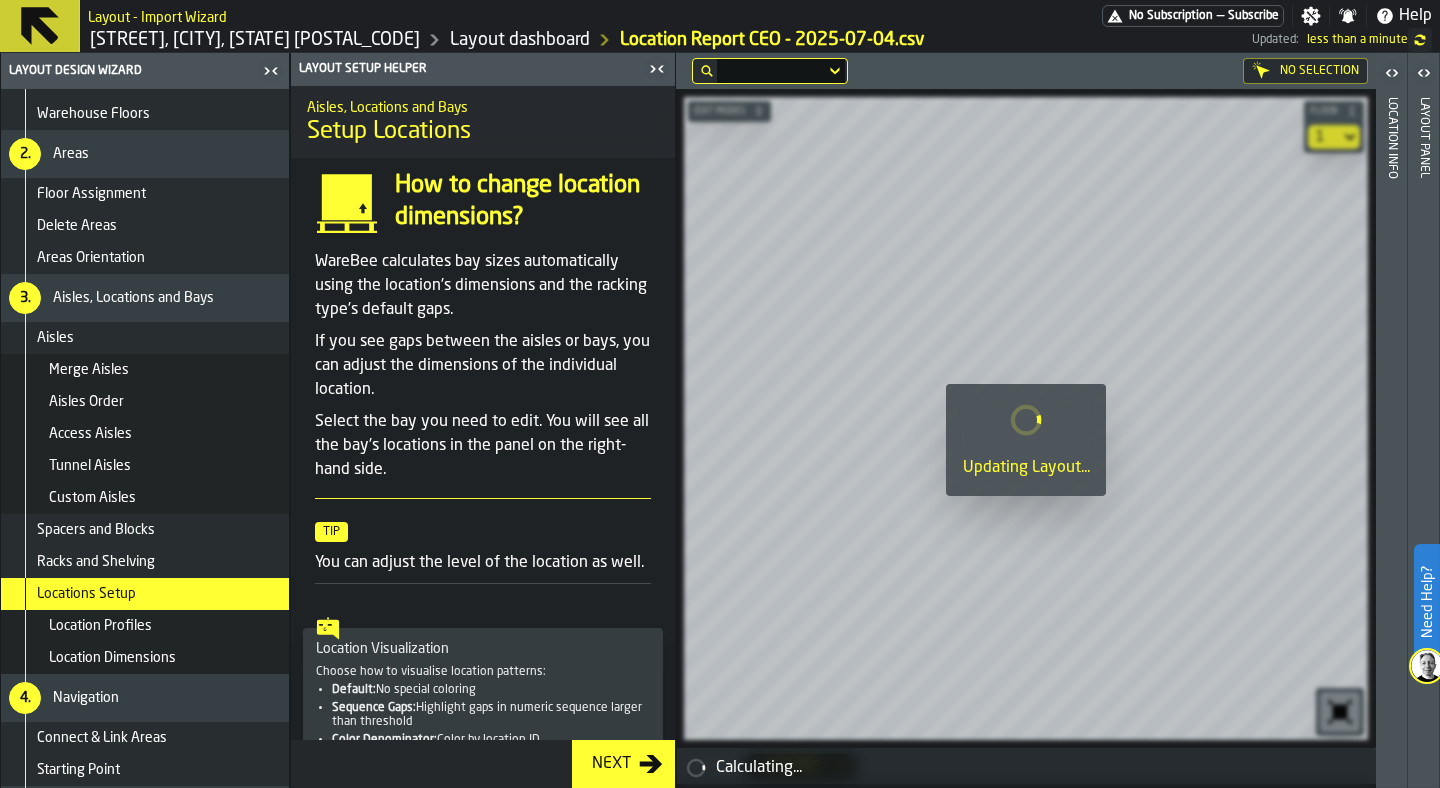 scroll, scrollTop: 94, scrollLeft: 0, axis: vertical 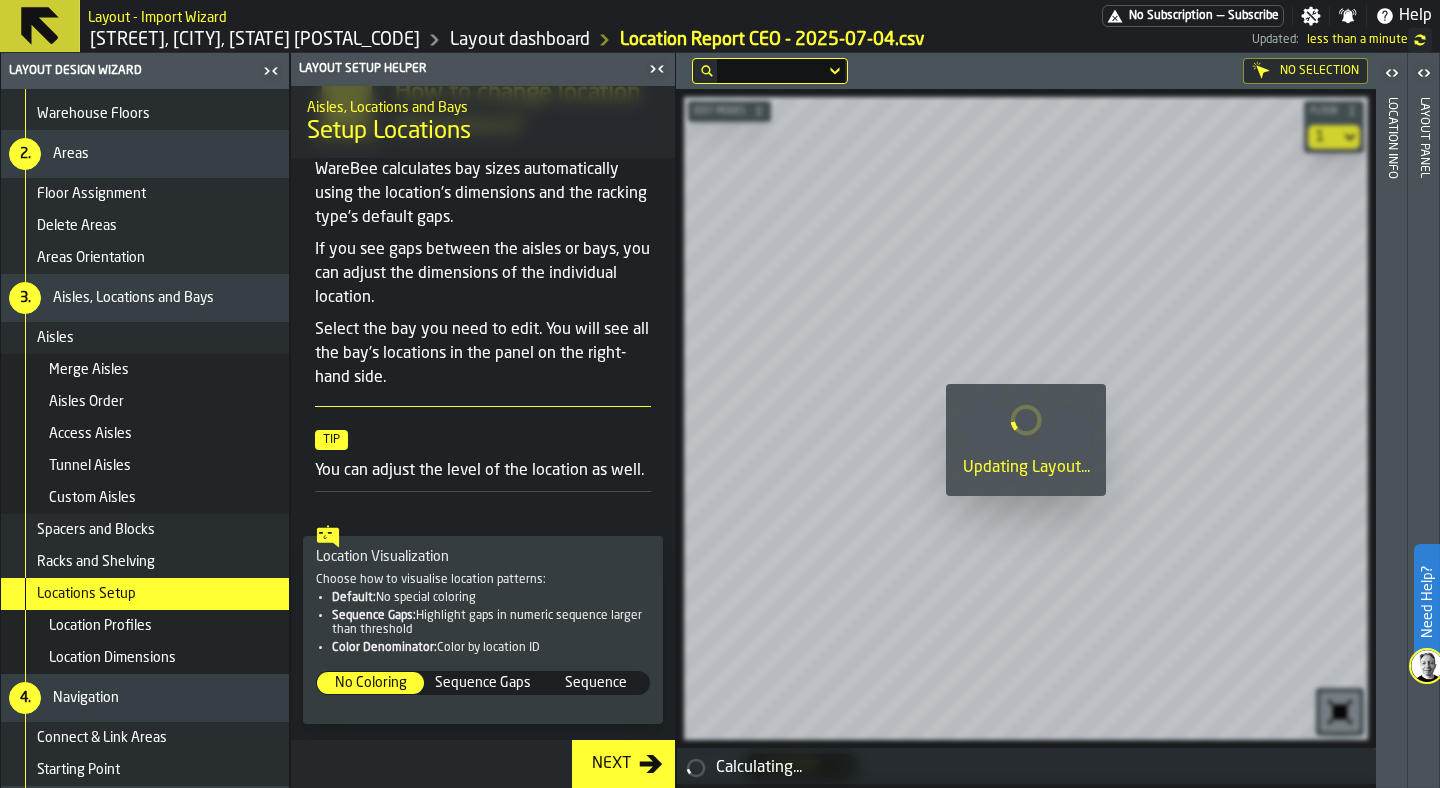 click on "Sequence" at bounding box center (595, 683) 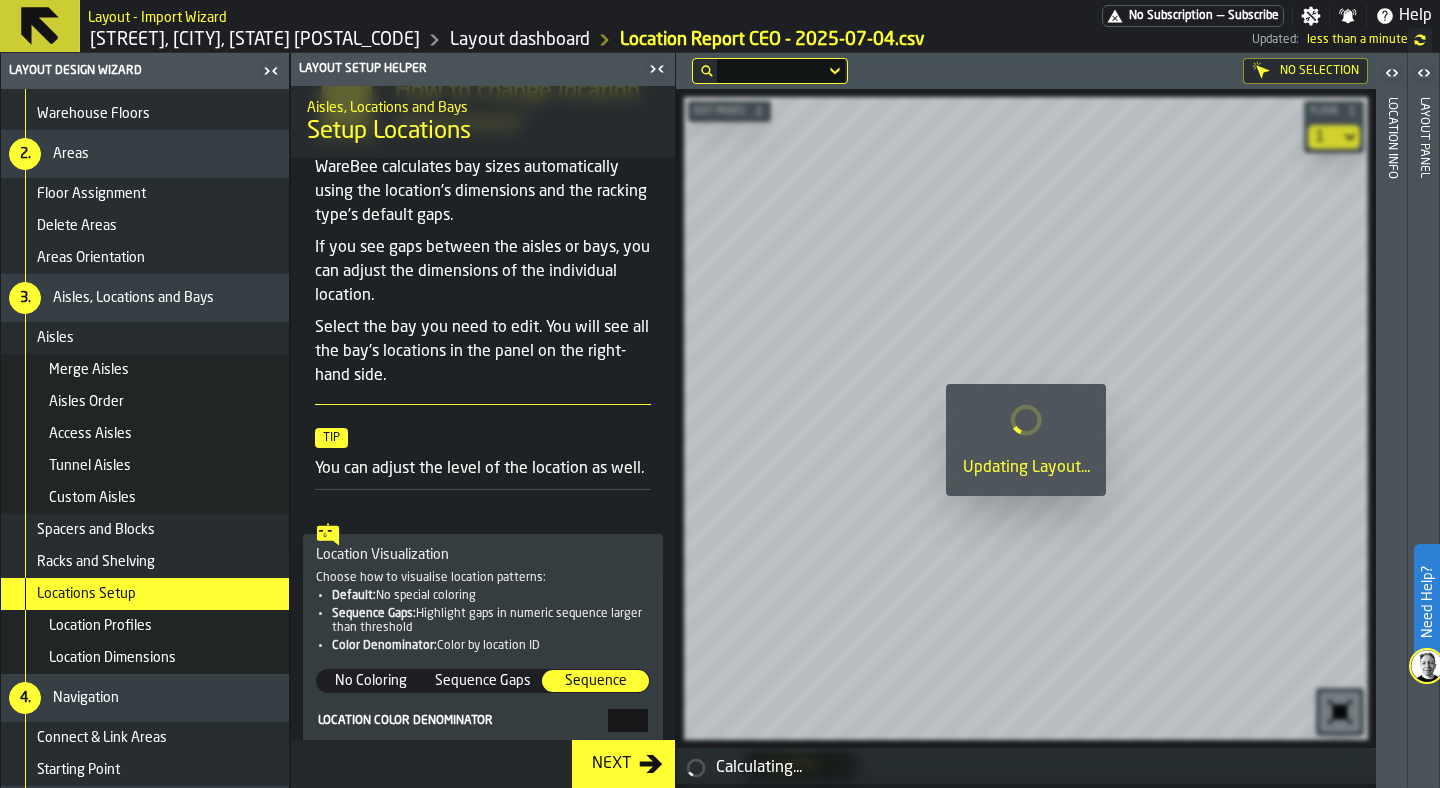 click on "**" at bounding box center (628, 720) 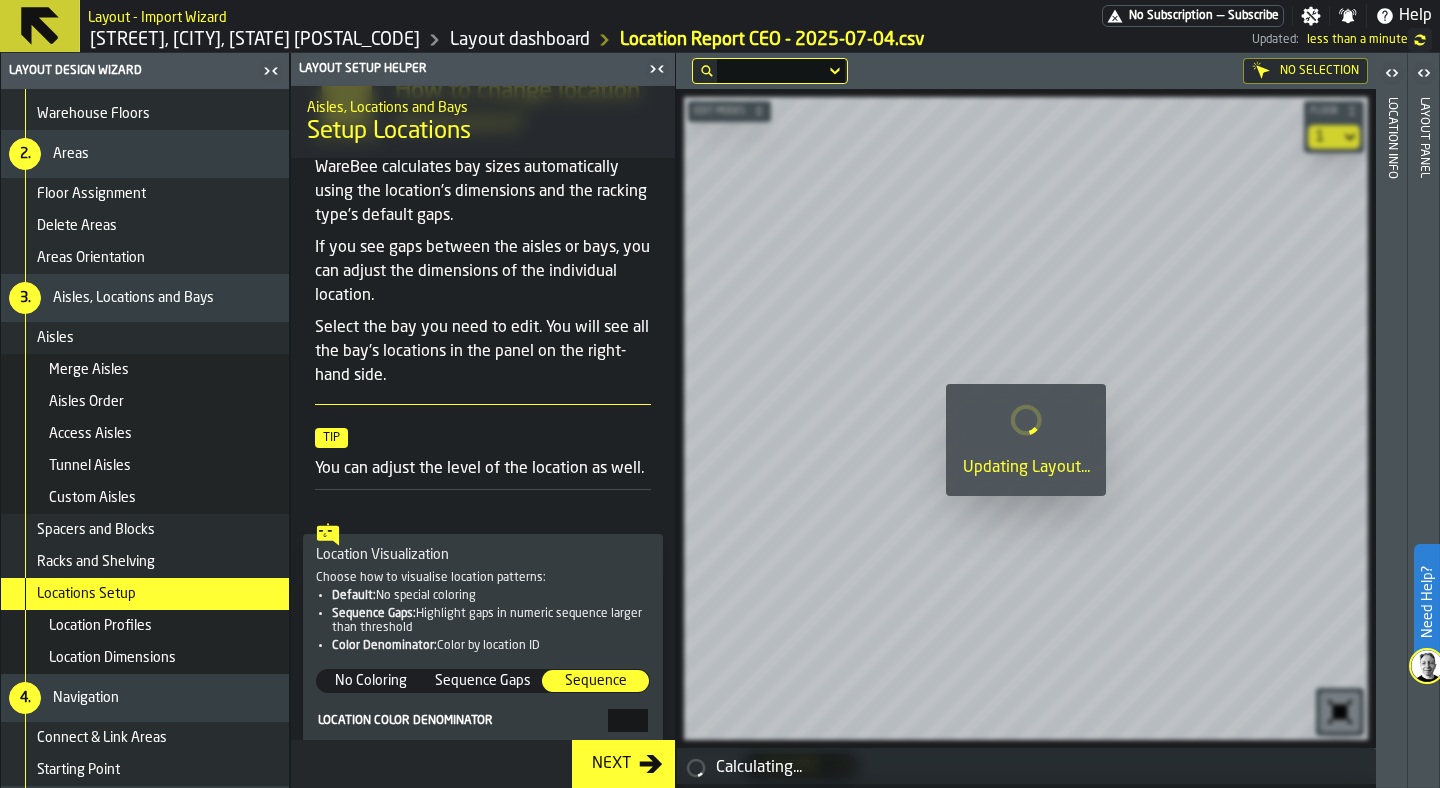 scroll, scrollTop: 119, scrollLeft: 0, axis: vertical 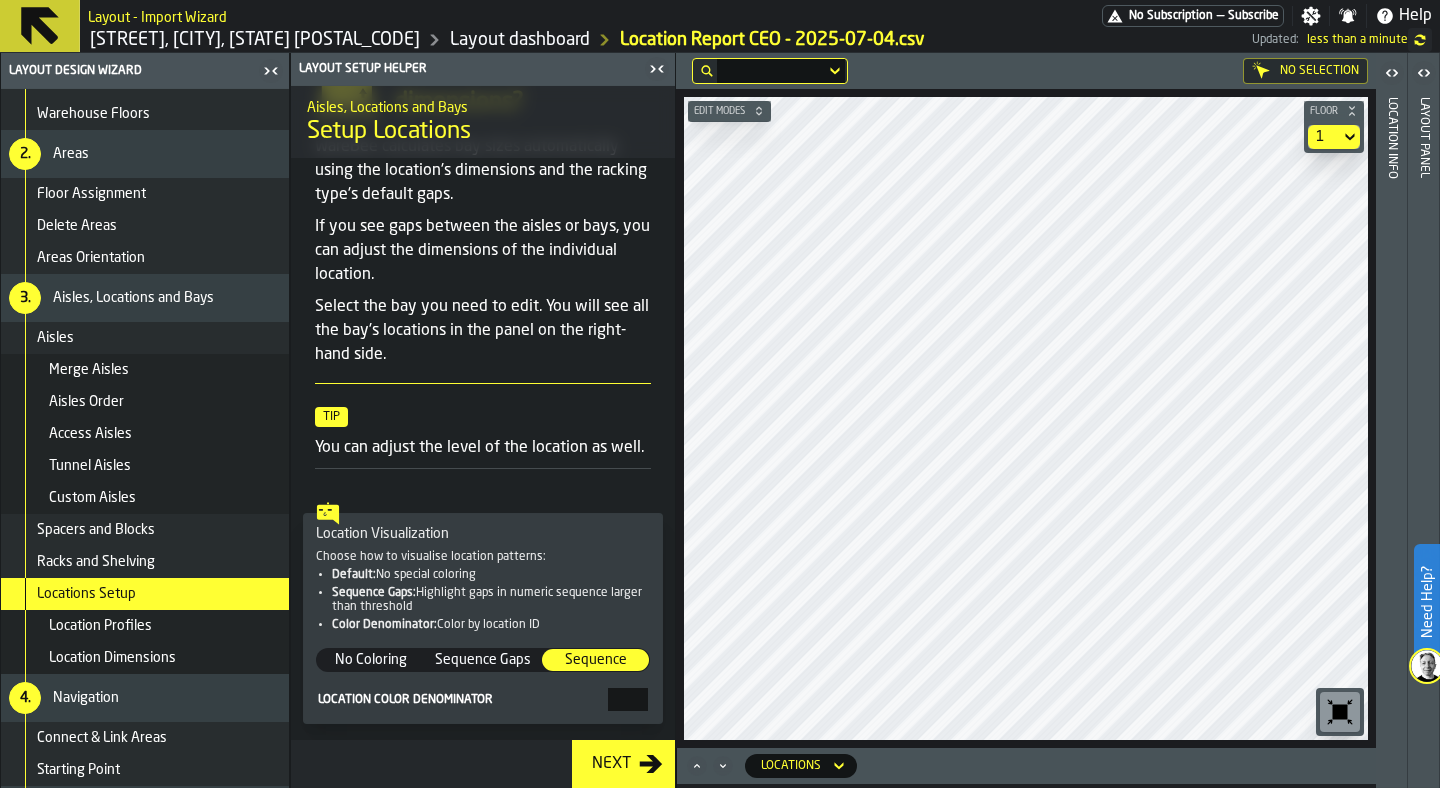 type on "**" 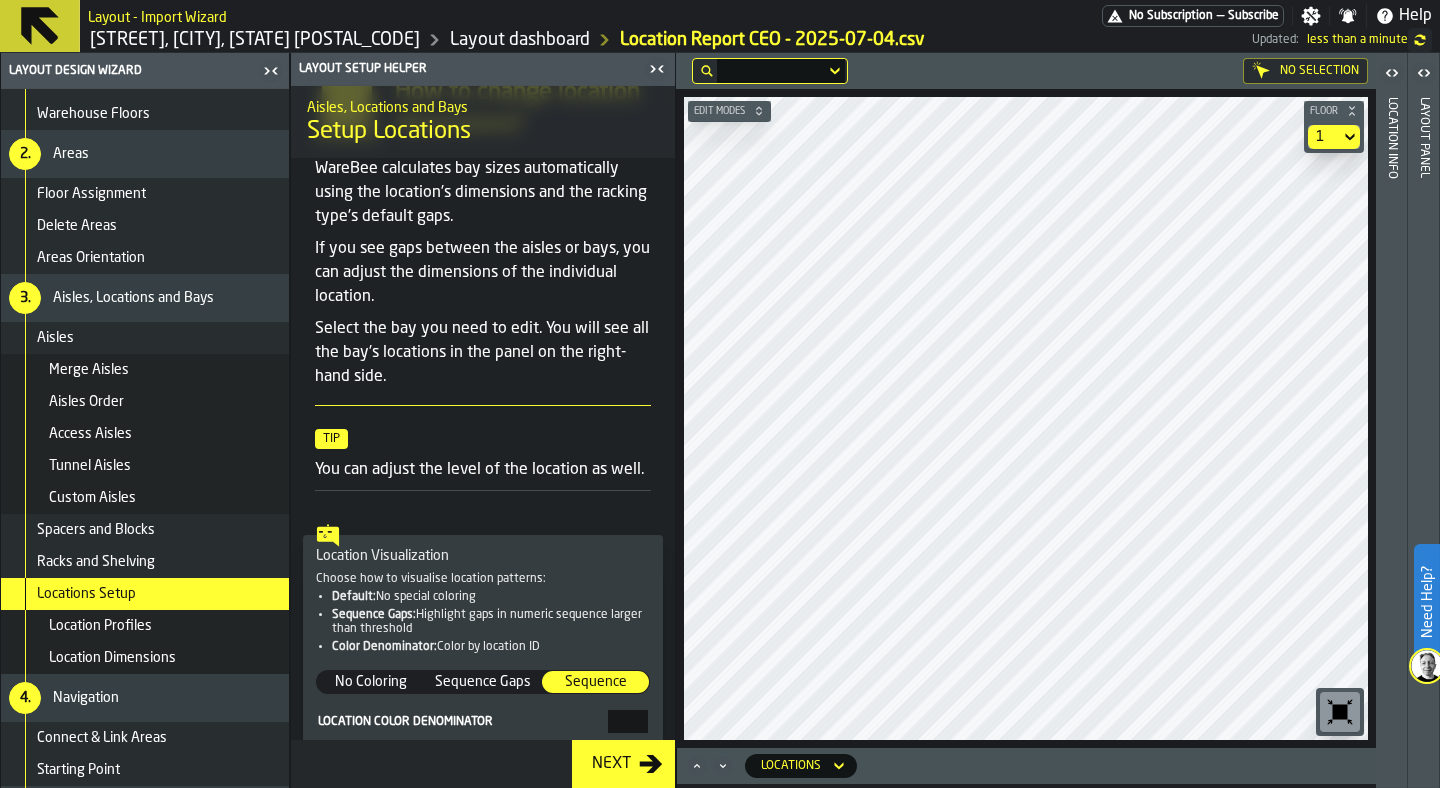 scroll, scrollTop: 119, scrollLeft: 0, axis: vertical 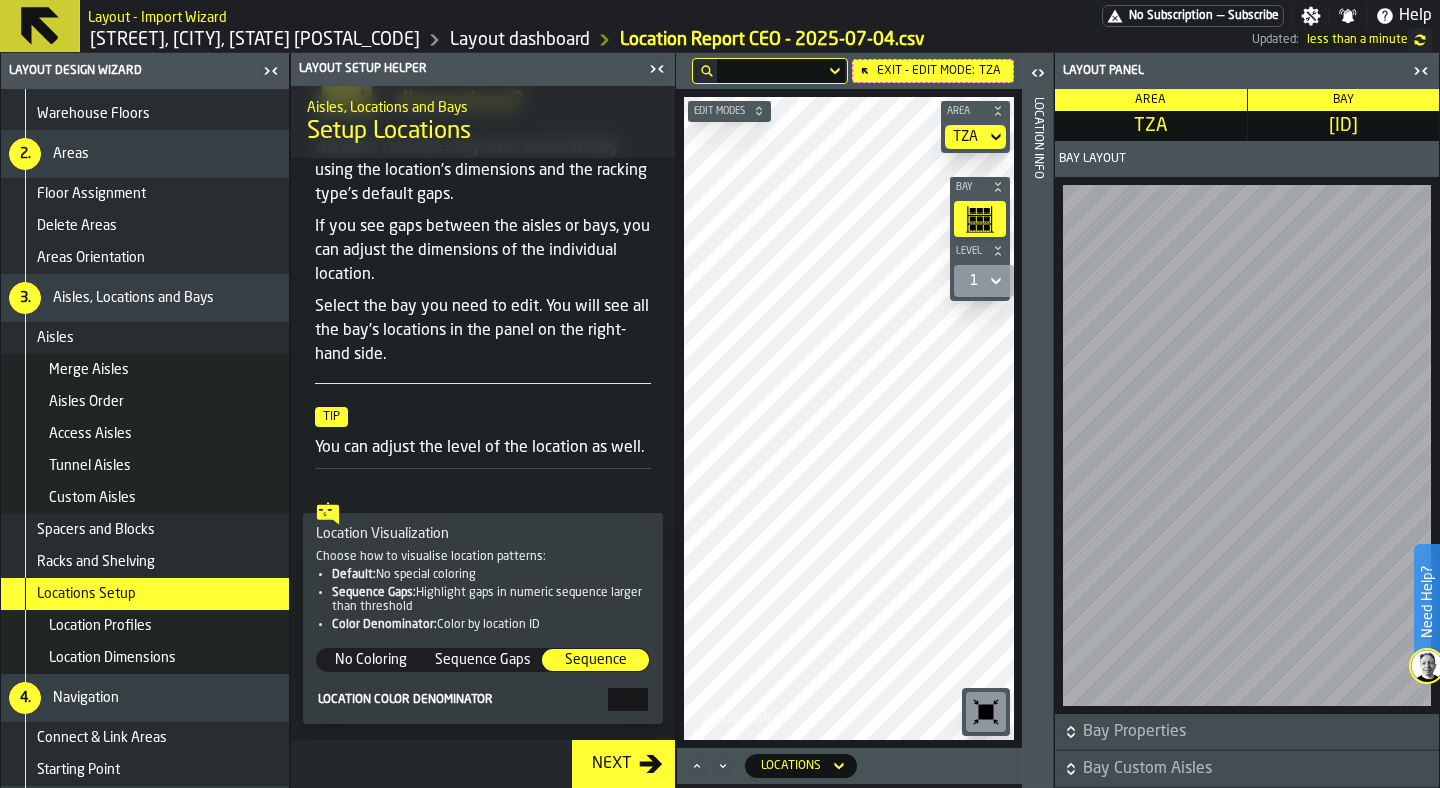 click on "Locations Setup" at bounding box center (145, 594) 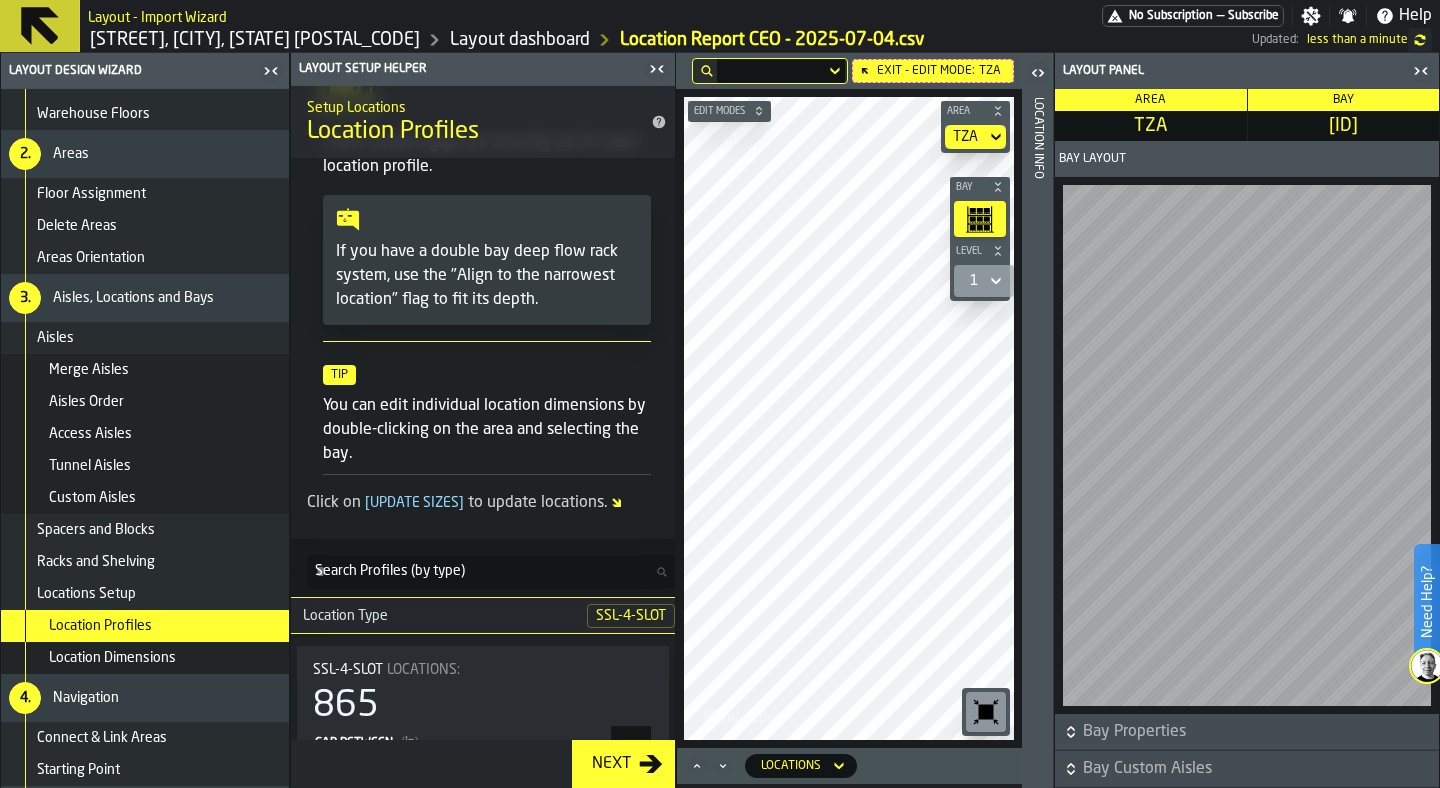 click on "Locations Setup" at bounding box center [145, 594] 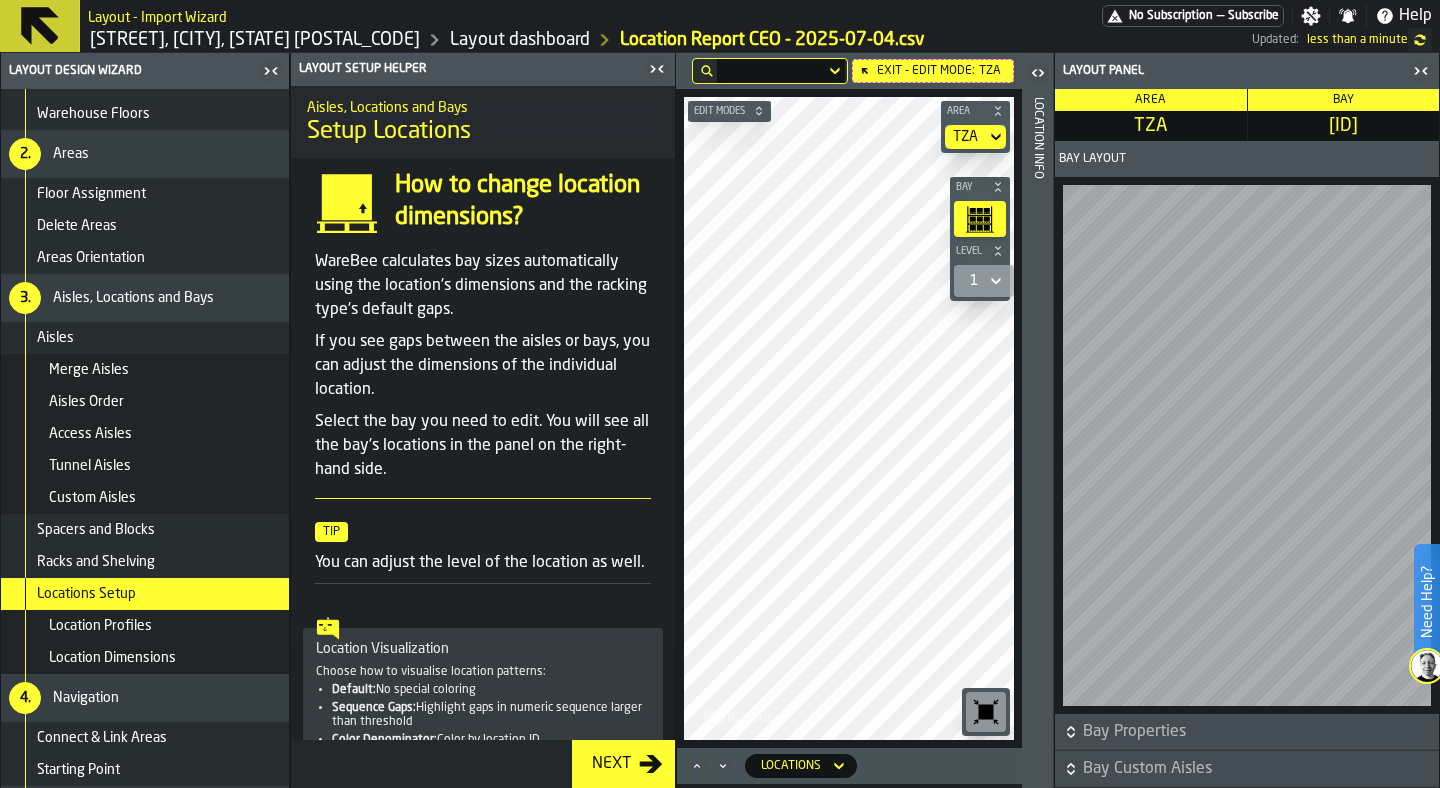 scroll, scrollTop: 119, scrollLeft: 0, axis: vertical 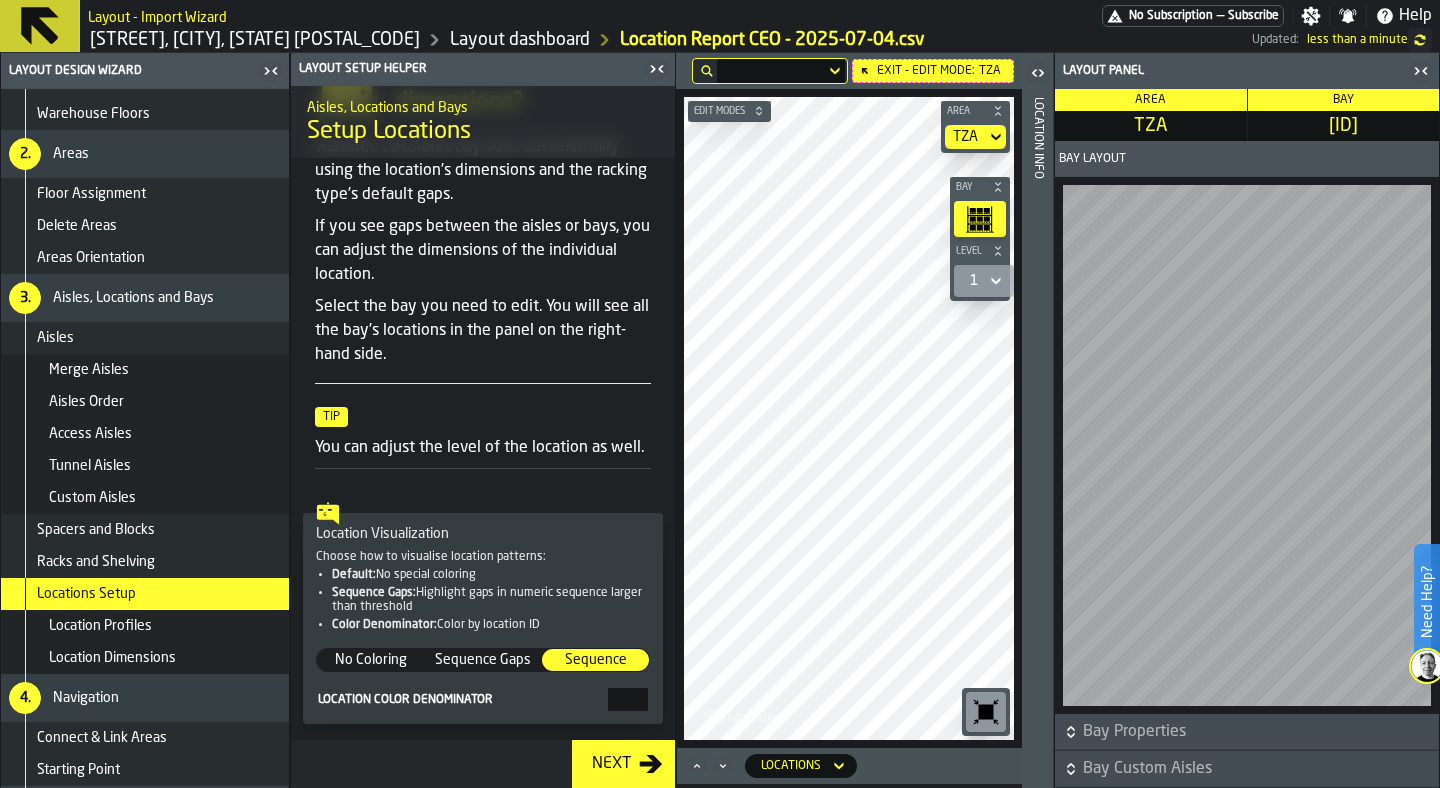 click on "Sequence" at bounding box center (595, 660) 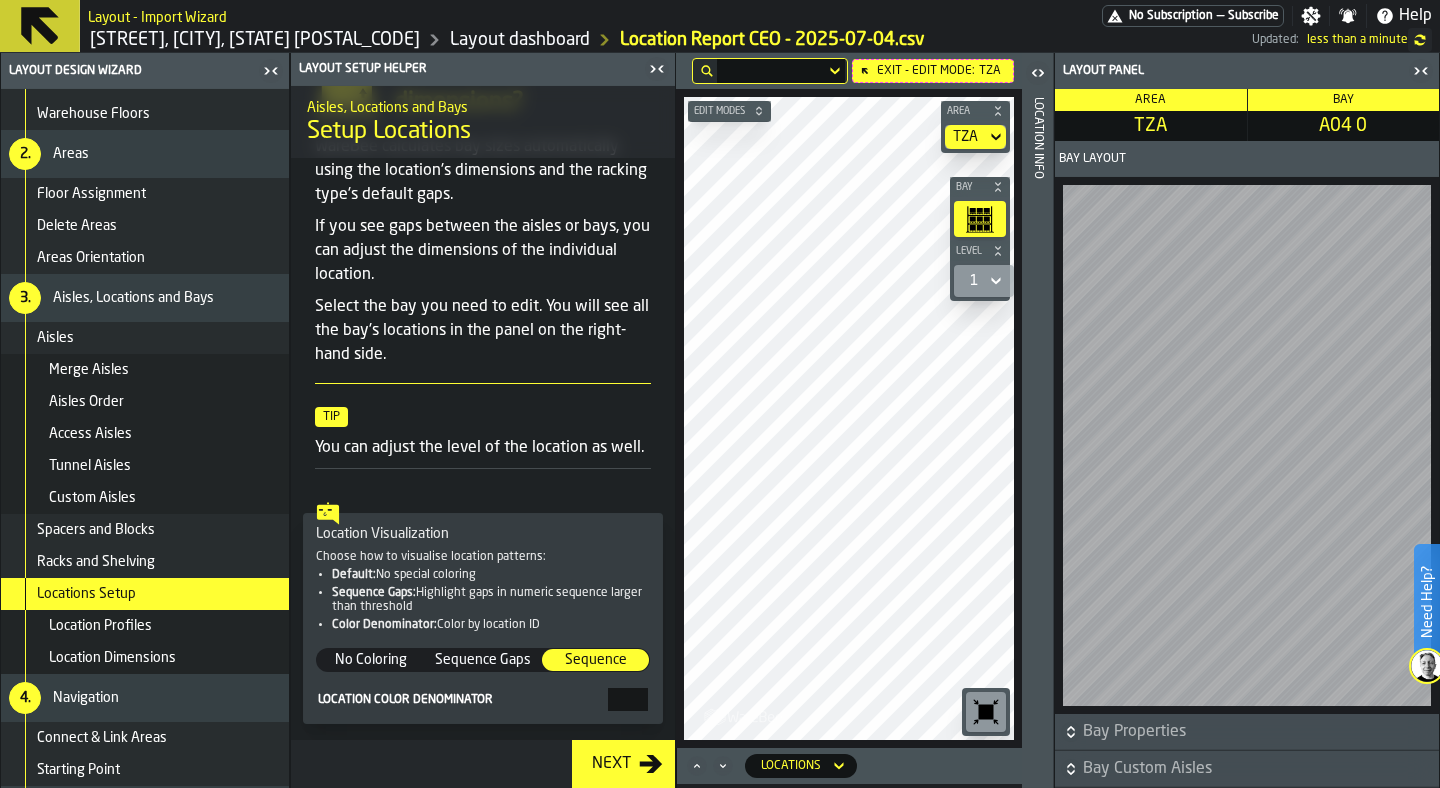 click on "Sequence" at bounding box center (595, 660) 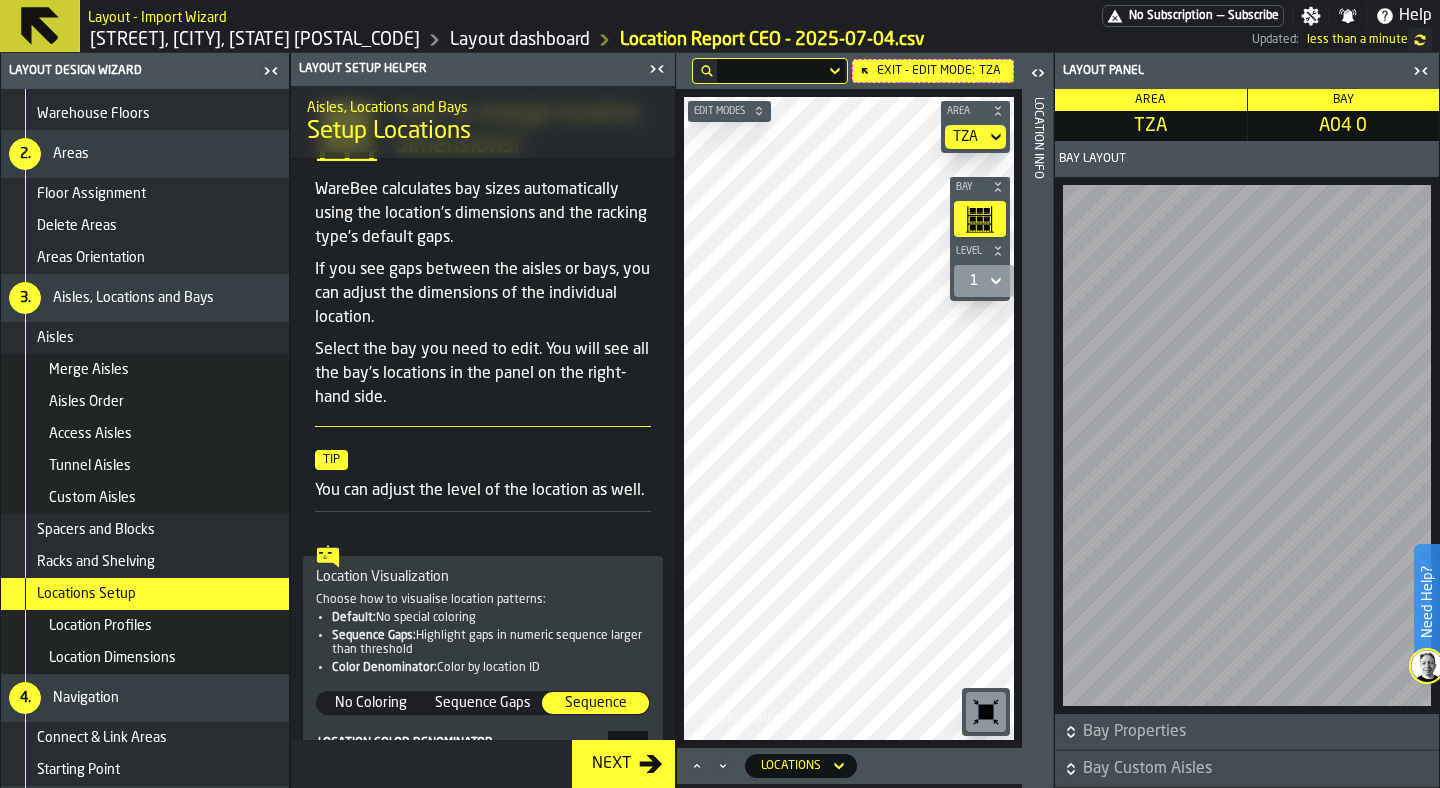 scroll, scrollTop: 119, scrollLeft: 0, axis: vertical 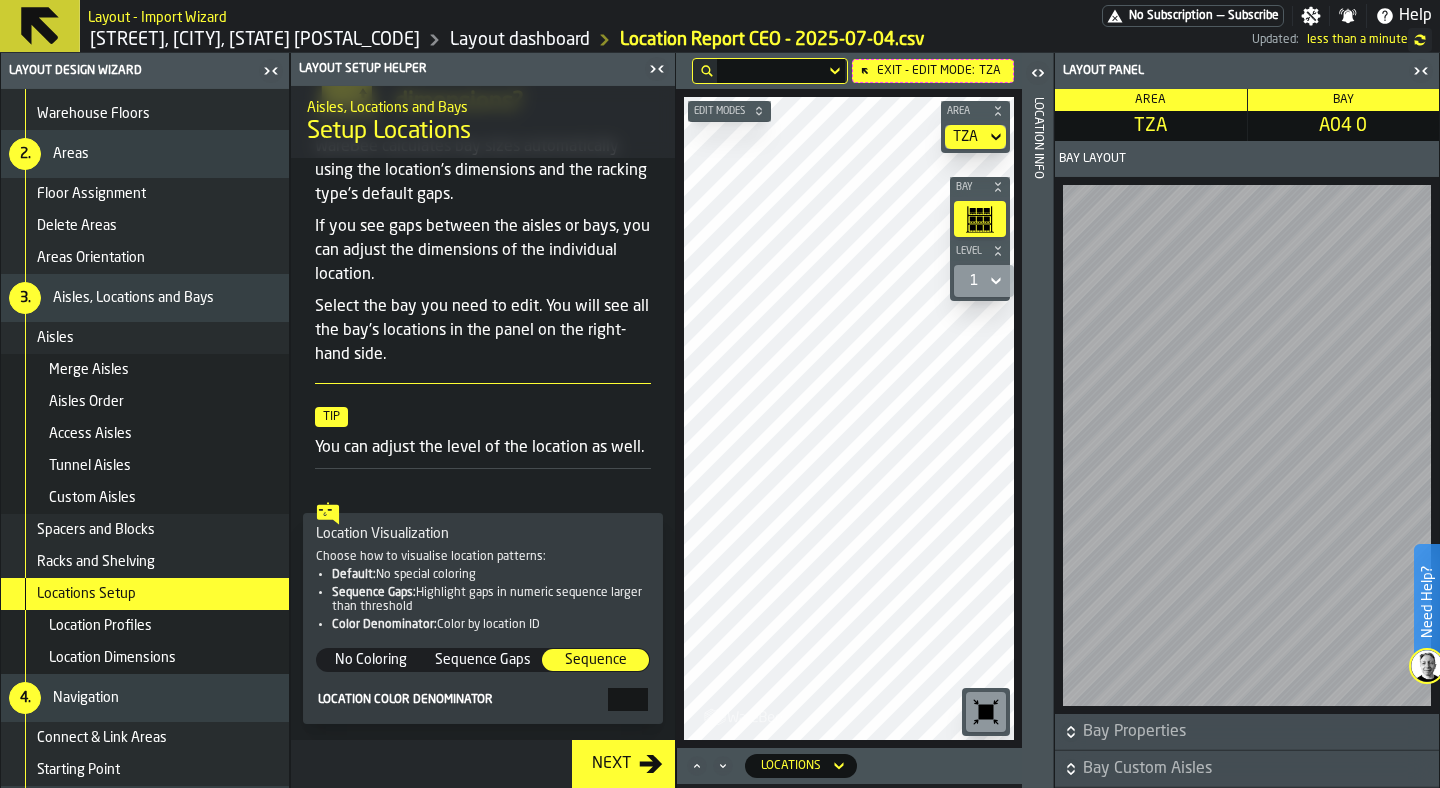 click 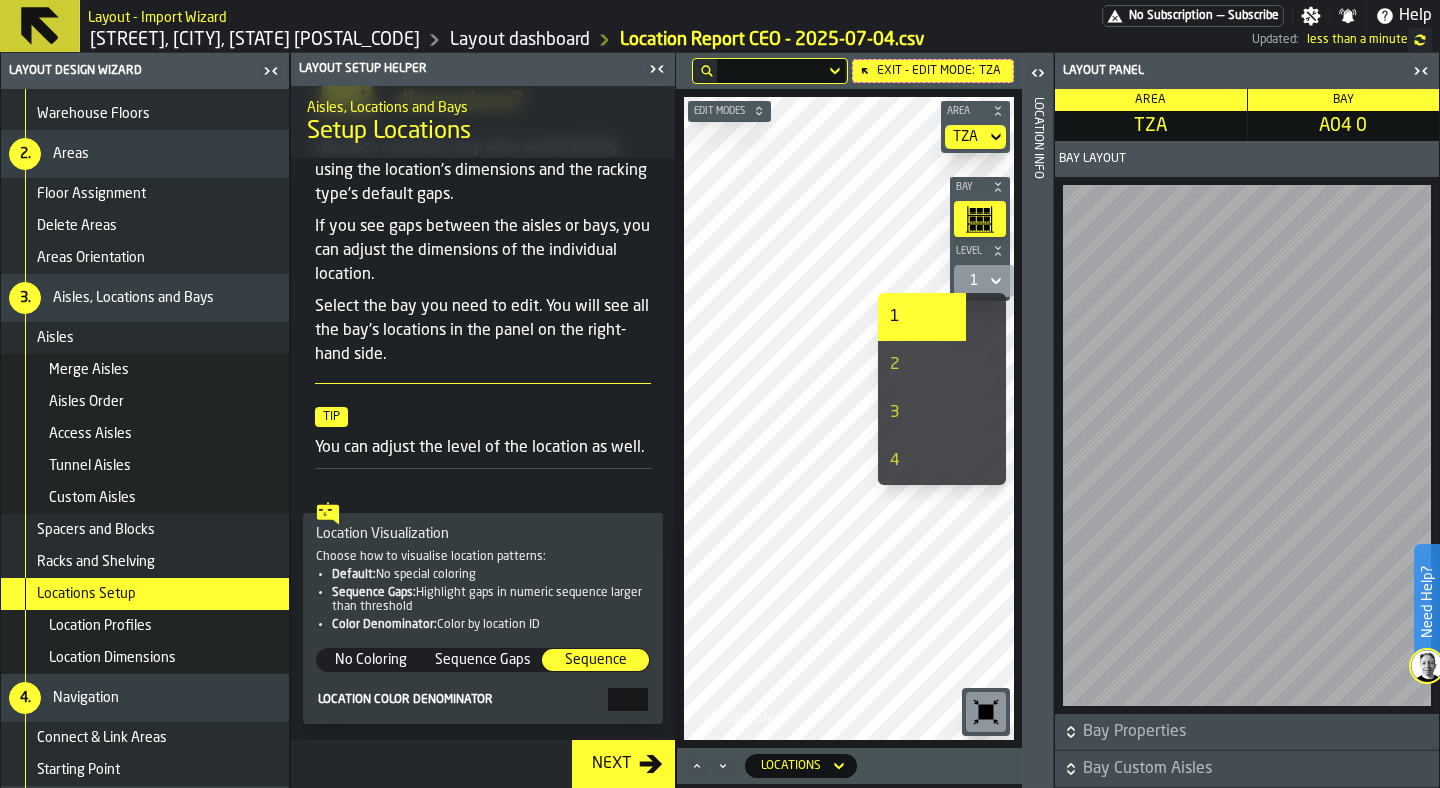 click on "1" at bounding box center (922, 317) 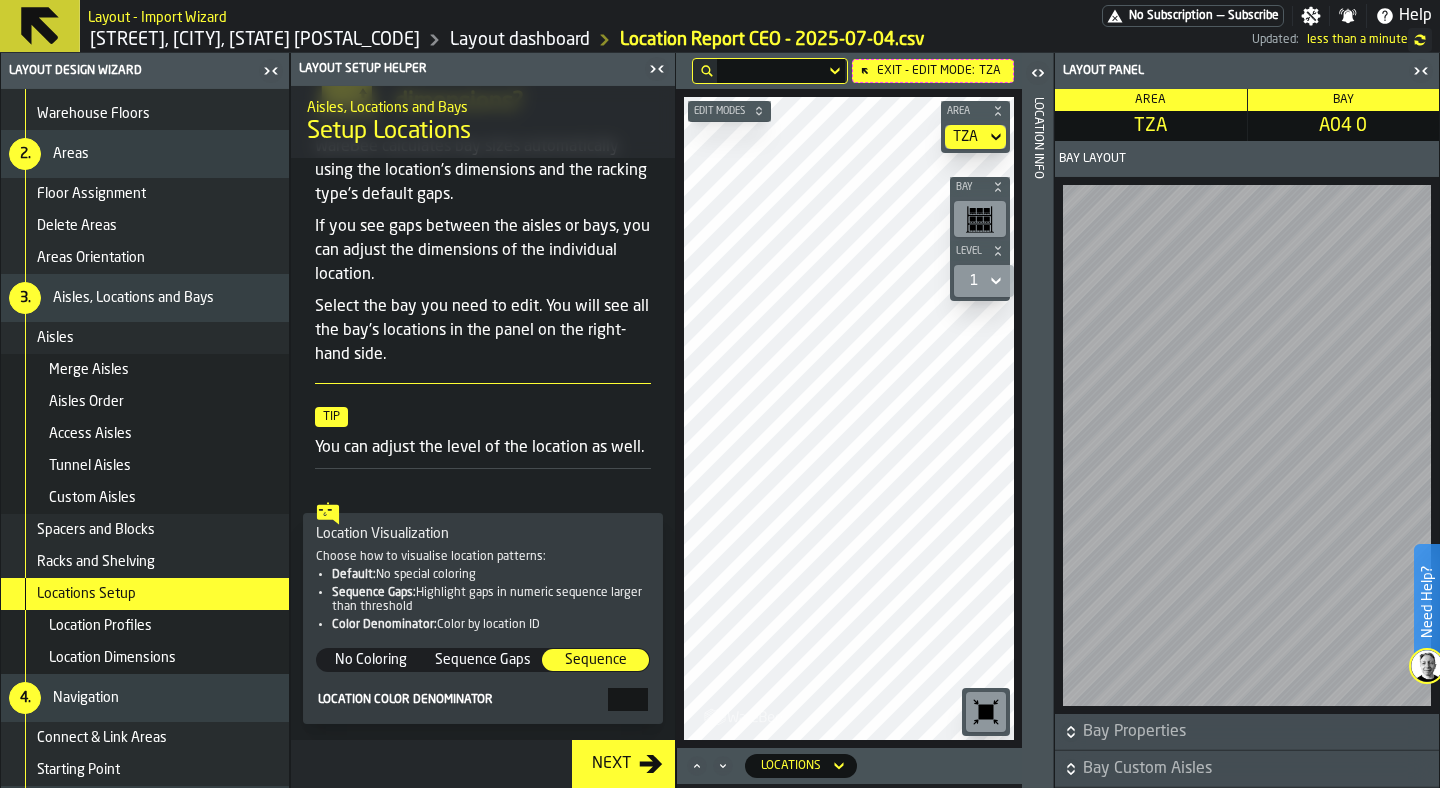 click 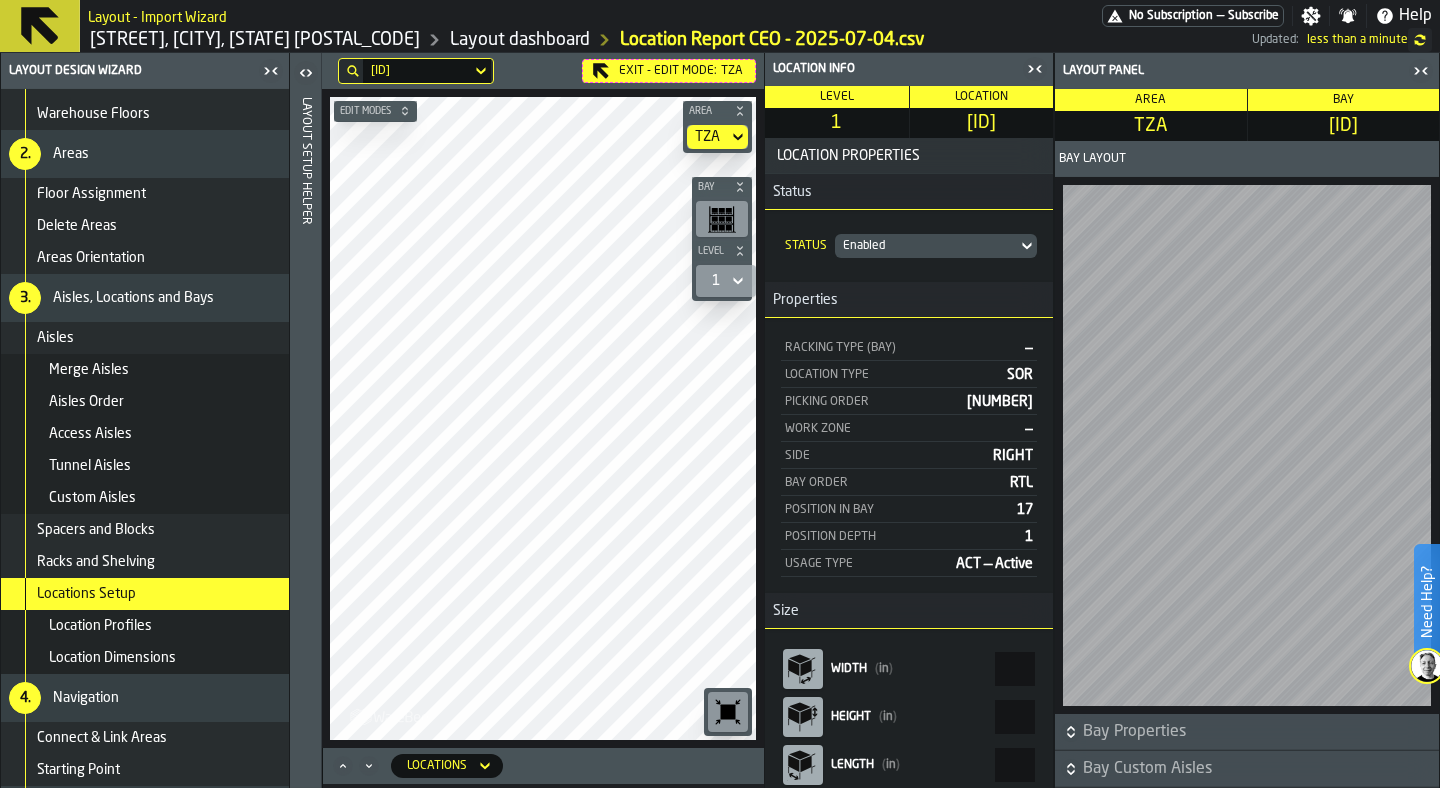 click 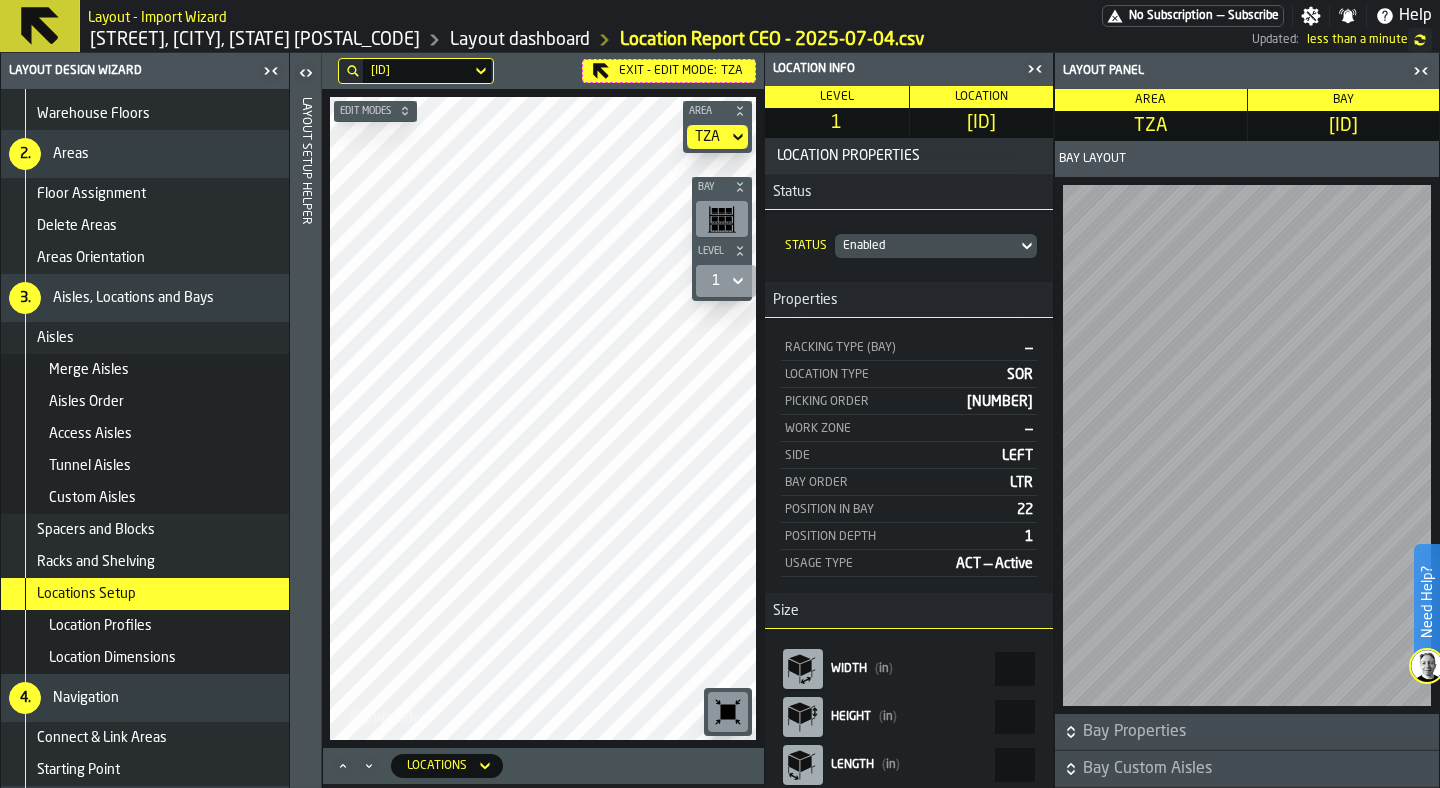 click 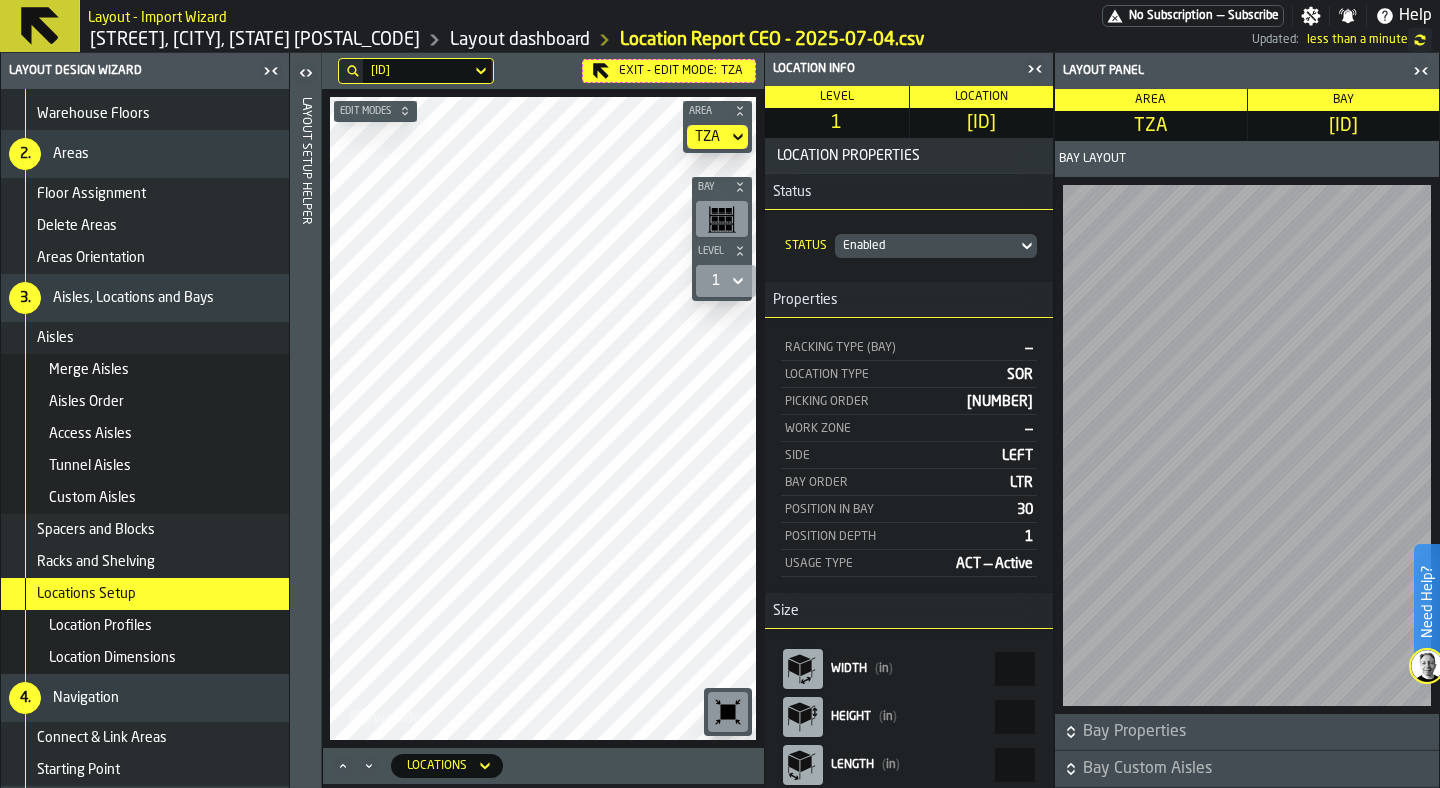 click 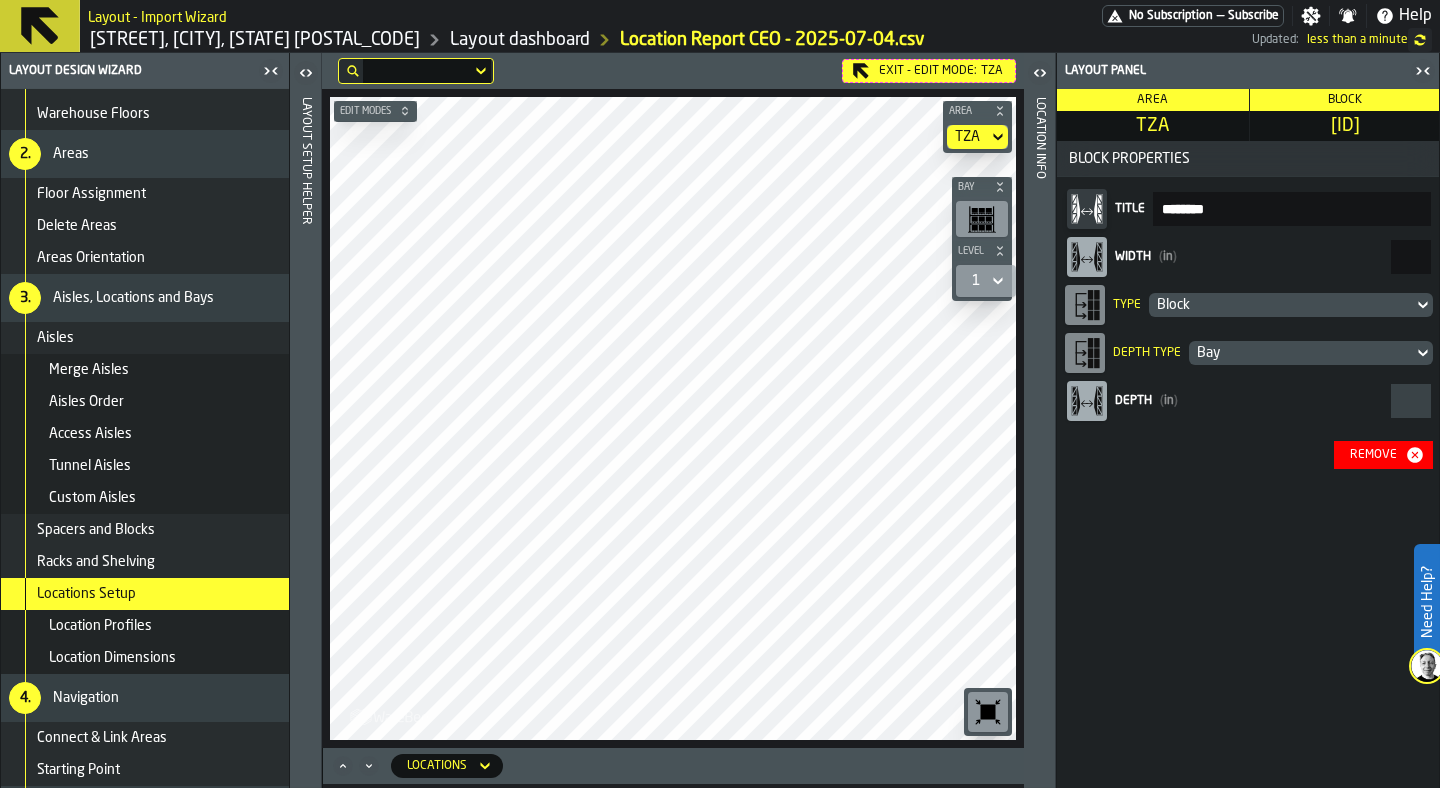 click on "**" at bounding box center (1411, 257) 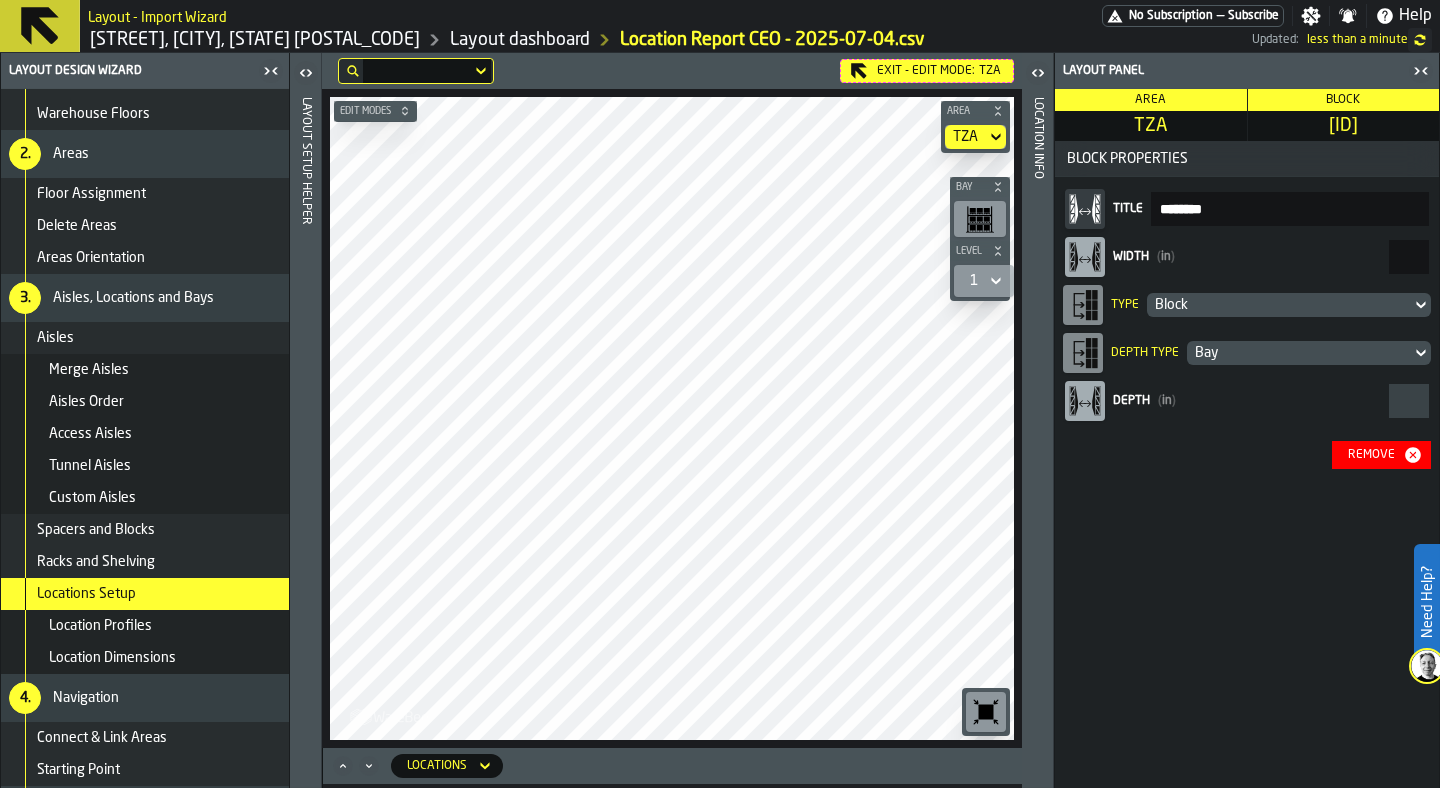 click on "Layout Design Wizard Data Source 1. Getting Started Layout Properties System of Measurement Warehouse Floors 2. Areas Floor Assignment Delete Areas Areas Orientation 3. Aisles, Locations and Bays Aisles Merge Aisles Aisles Order Access Aisles Tunnel Aisles Custom Aisles Spacers and Blocks Racks and Shelving Locations Setup Location Profiles Location Dimensions 4. Navigation Connect & Link Areas Starting Point 5. Finish Layout Setup Helper Exit - Edit Mode: TZA Edit Modes Area TZA Bay Level 1 M A K I N G W A R E H O U S E S M O R E E F F I C I E N T Locations Location Info Layout panel Area TZA Block A24 2-A- Block Properties Title ******** Width ( in ) *** Type Block Depth Type Bay Depth ( in ) Remove" at bounding box center (720, 420) 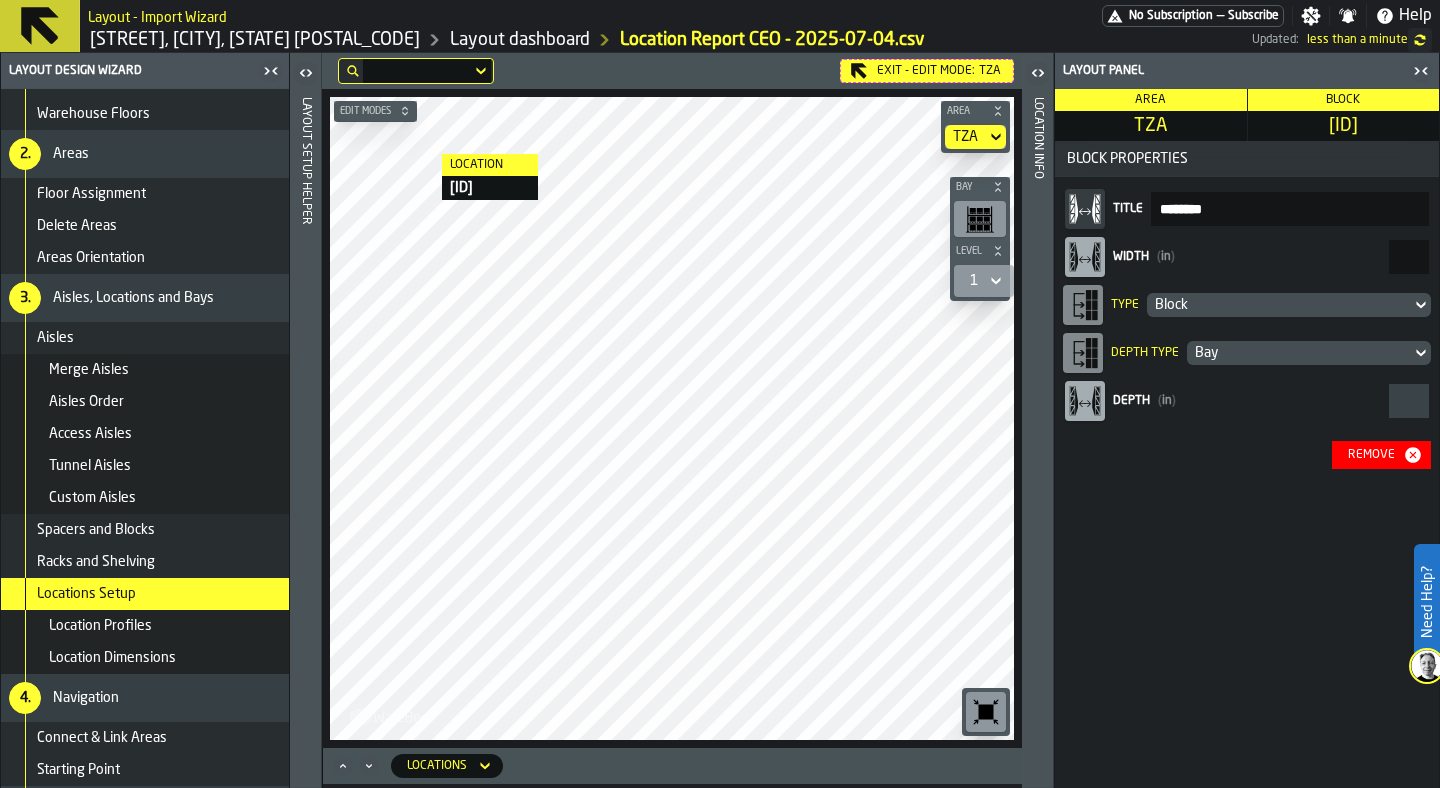 type on "***" 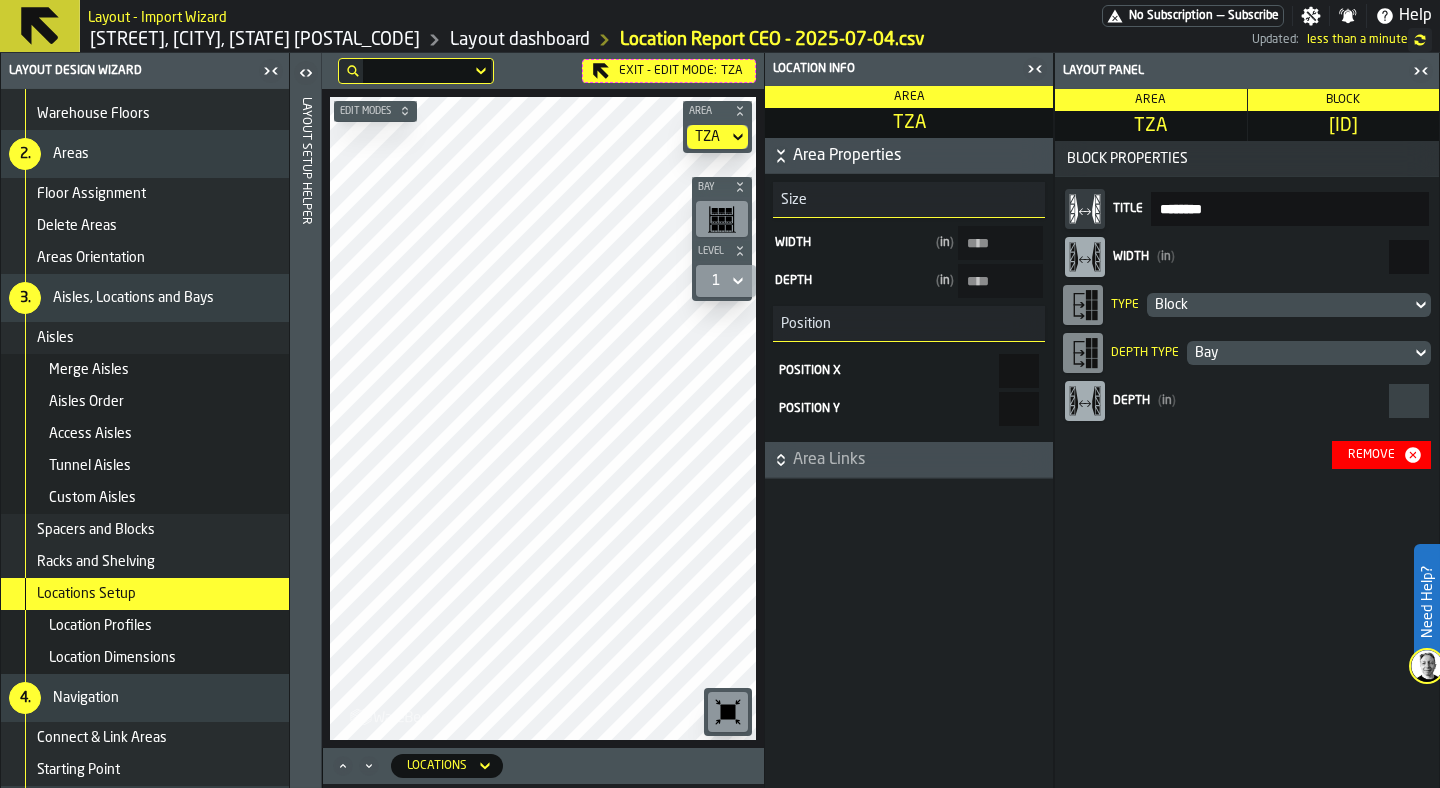click on "**" at bounding box center [1409, 257] 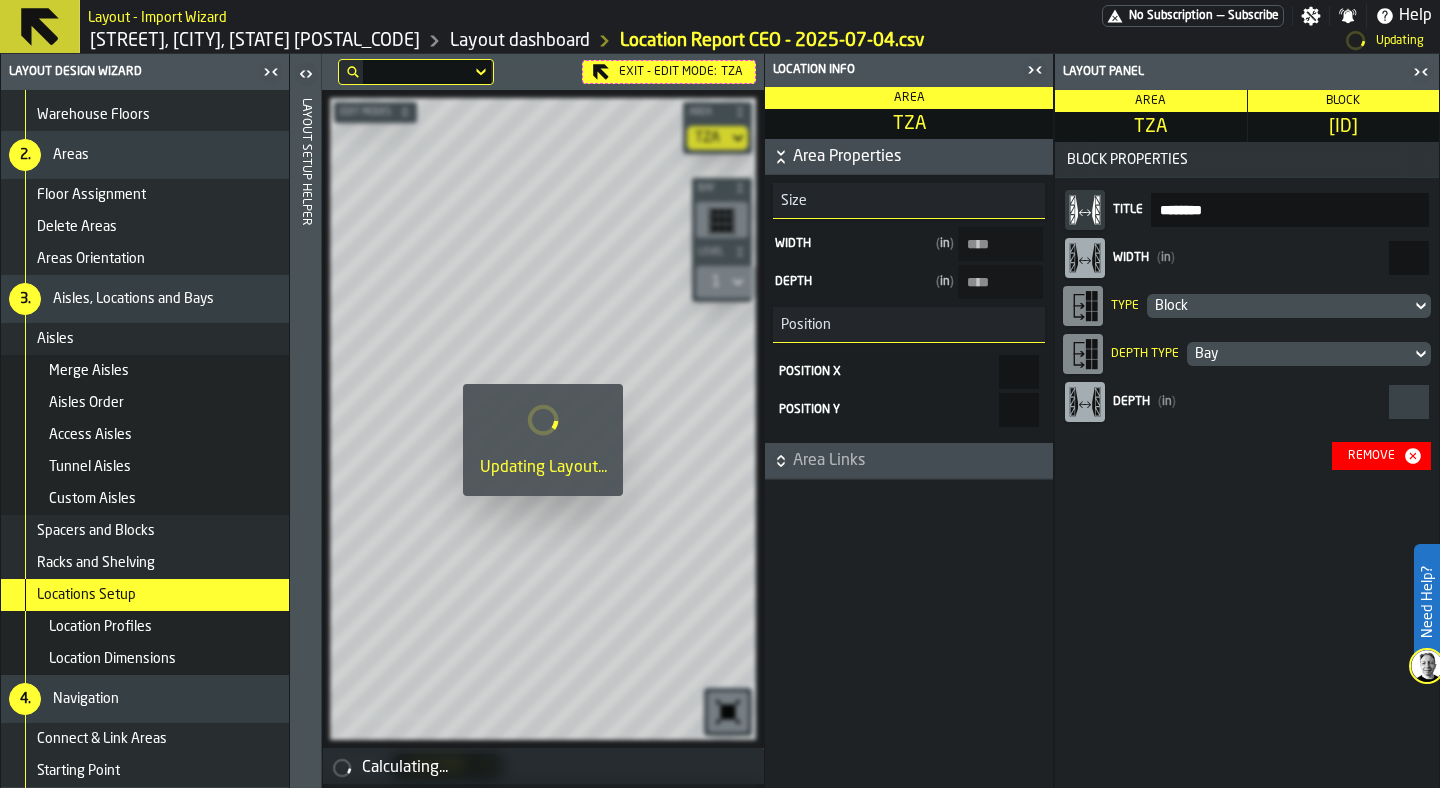 type on "**" 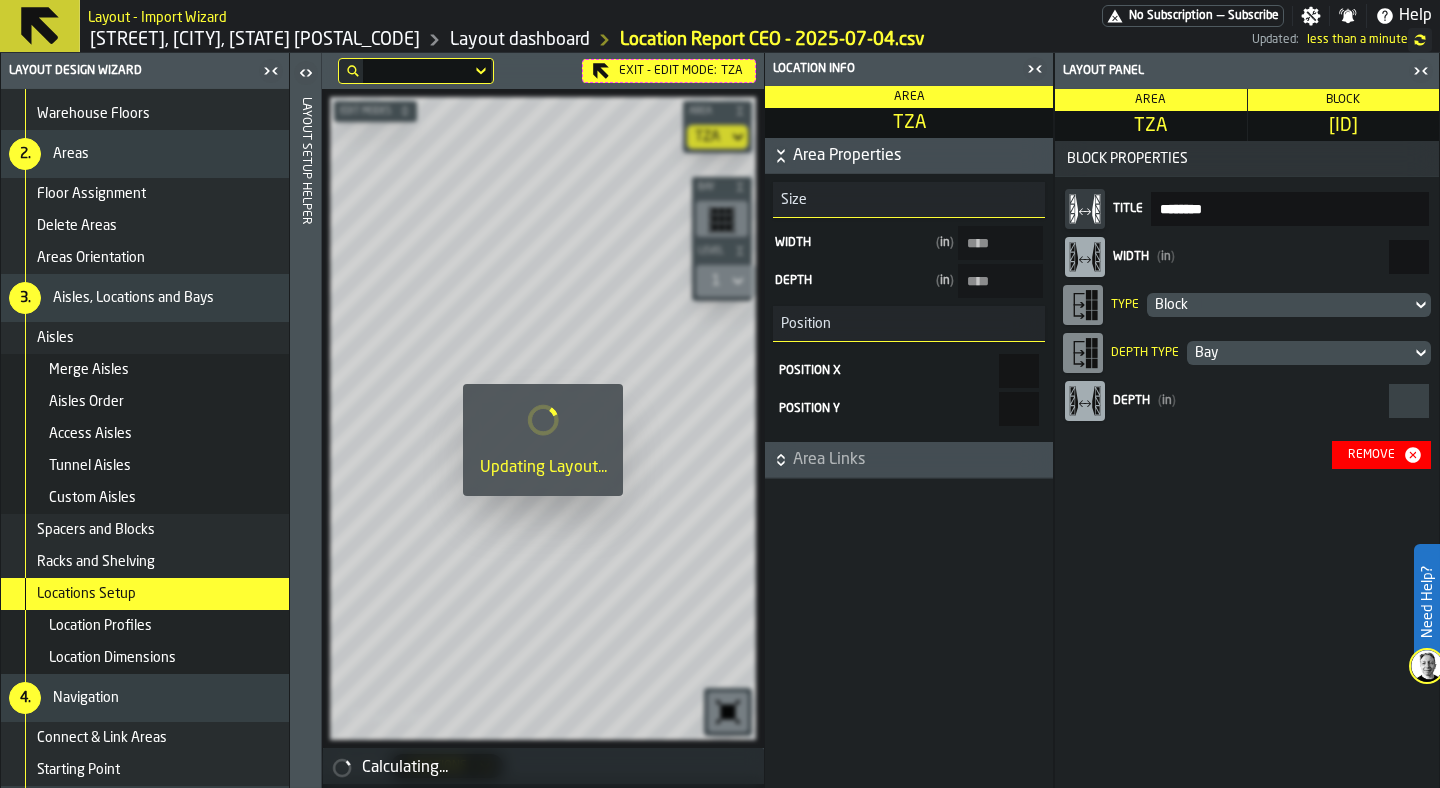 click on "Block Properties Title ******** Width ( in ) ** Type Block Depth Type Bay Depth ( in ) Remove" at bounding box center (1247, 464) 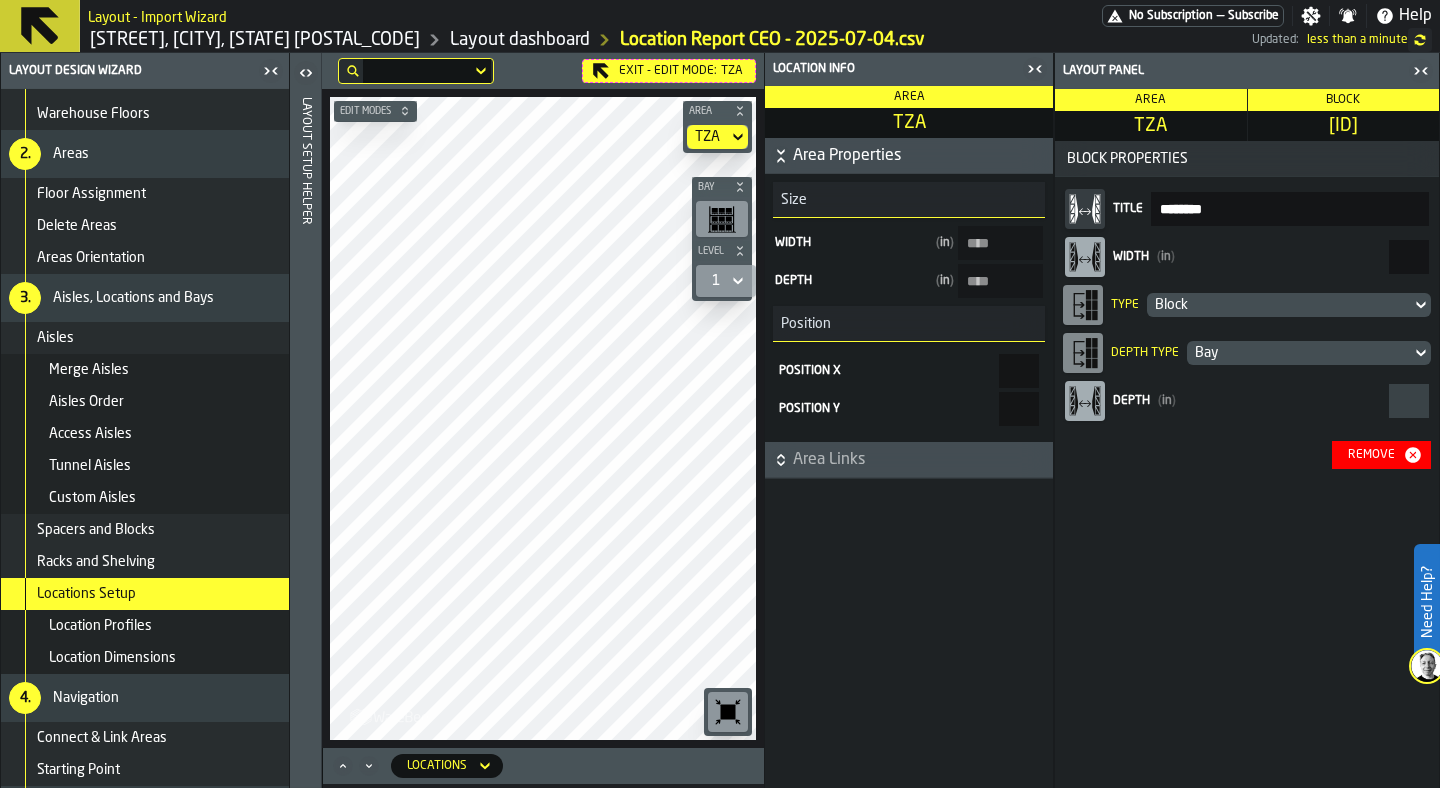 type on "****" 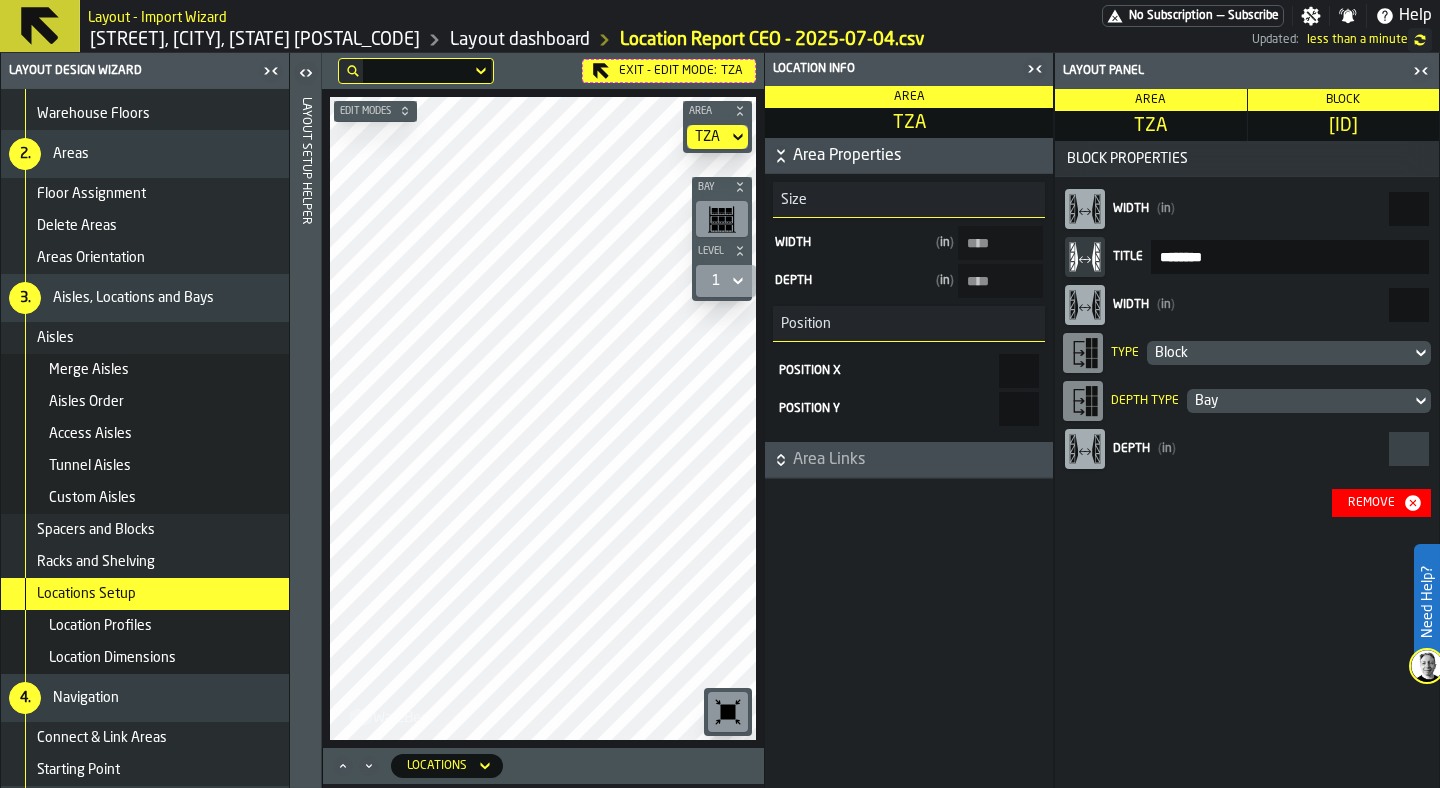 click on "***" at bounding box center [1409, 305] 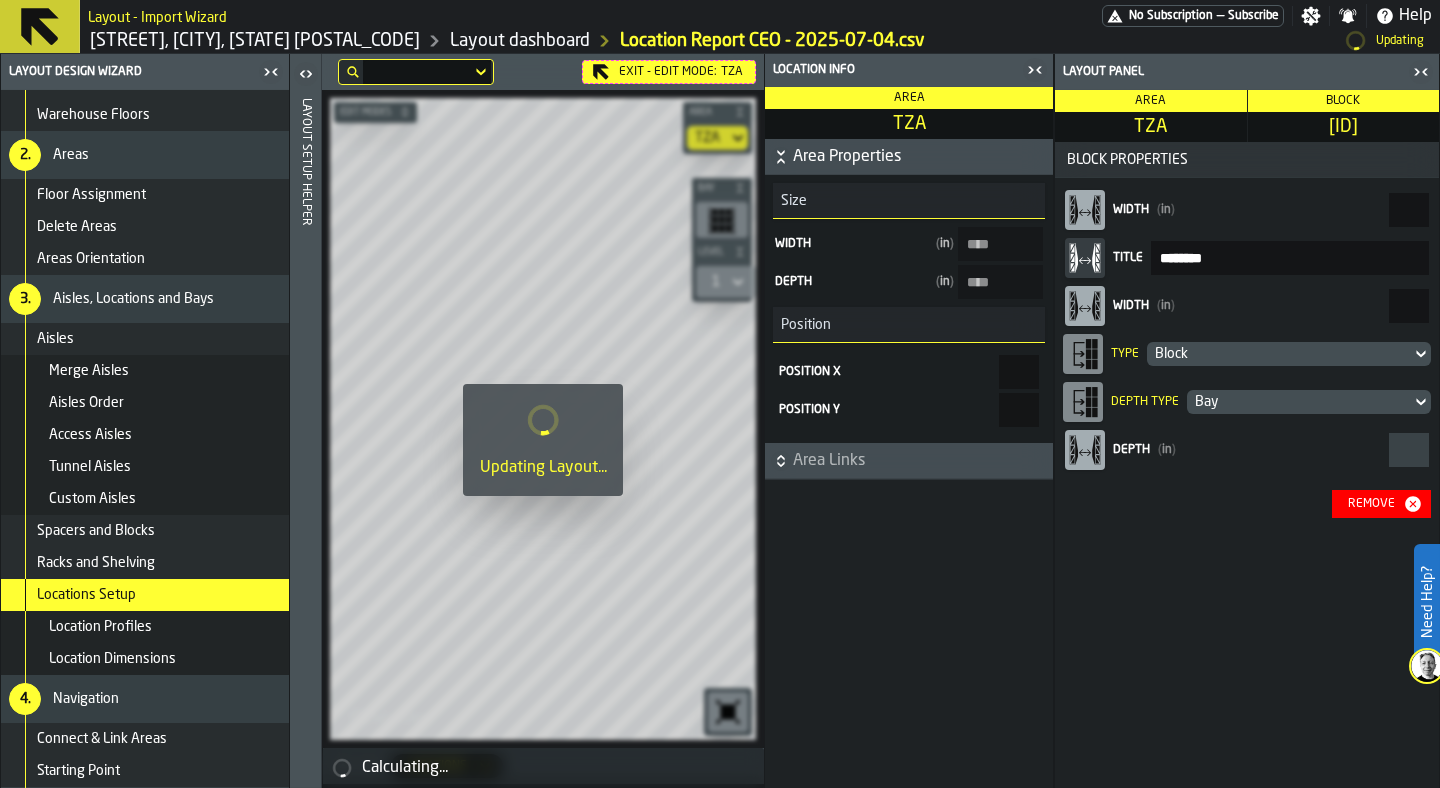 click on "Block Properties Width ( in ) ** Title ******** Width ( in ) *** Type Block Depth Type Bay Depth ( in ) Remove" at bounding box center (1247, 465) 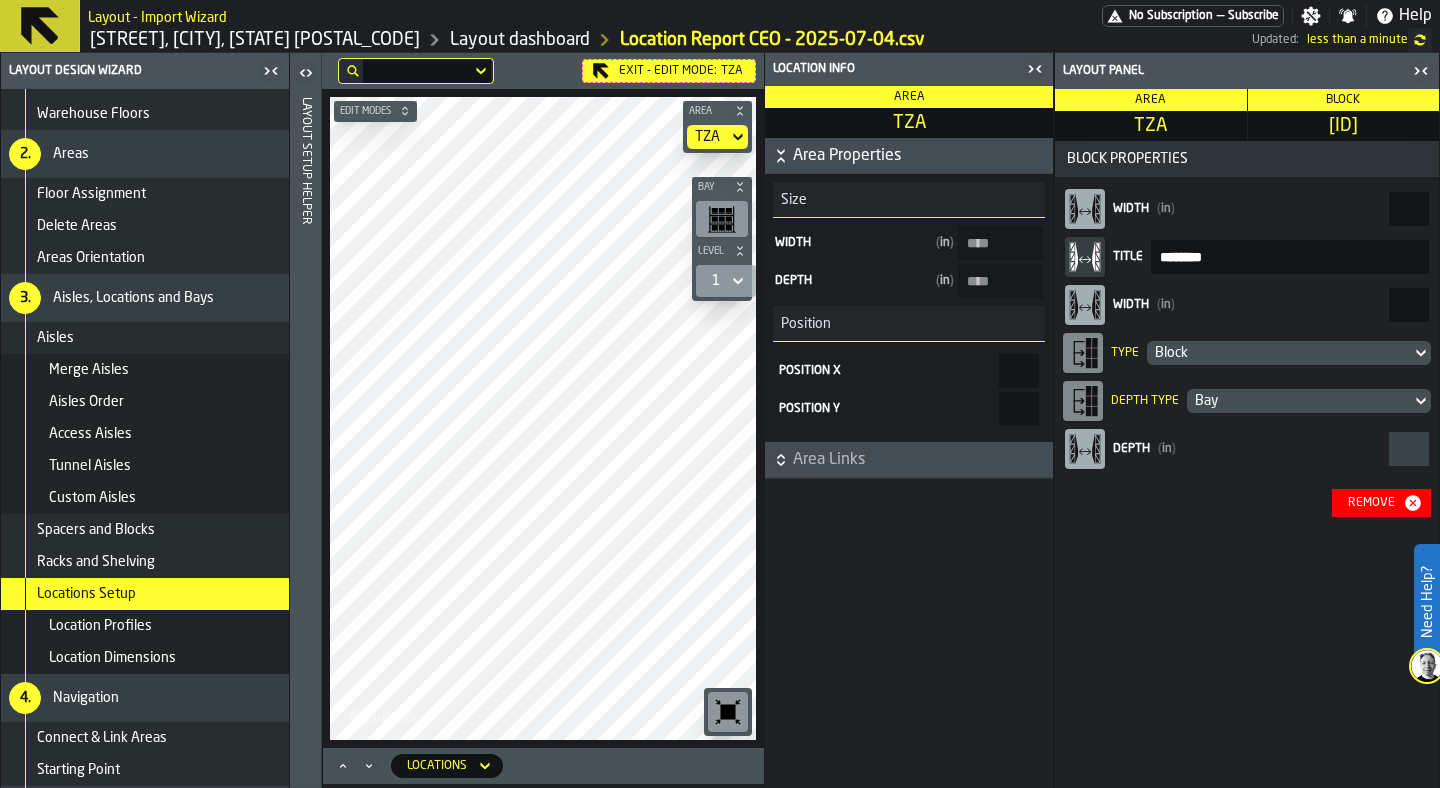 click on "***" at bounding box center (1409, 305) 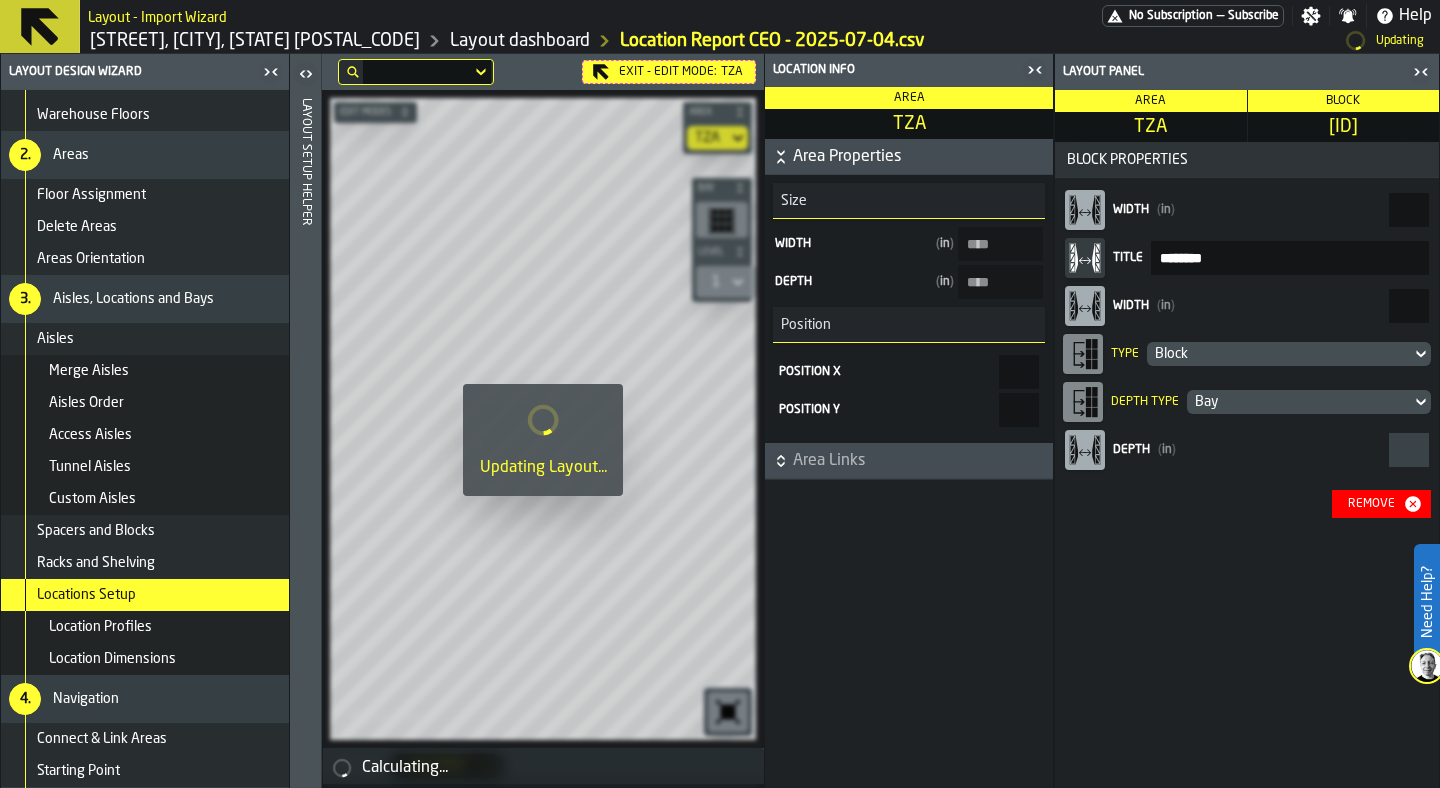 type on "***" 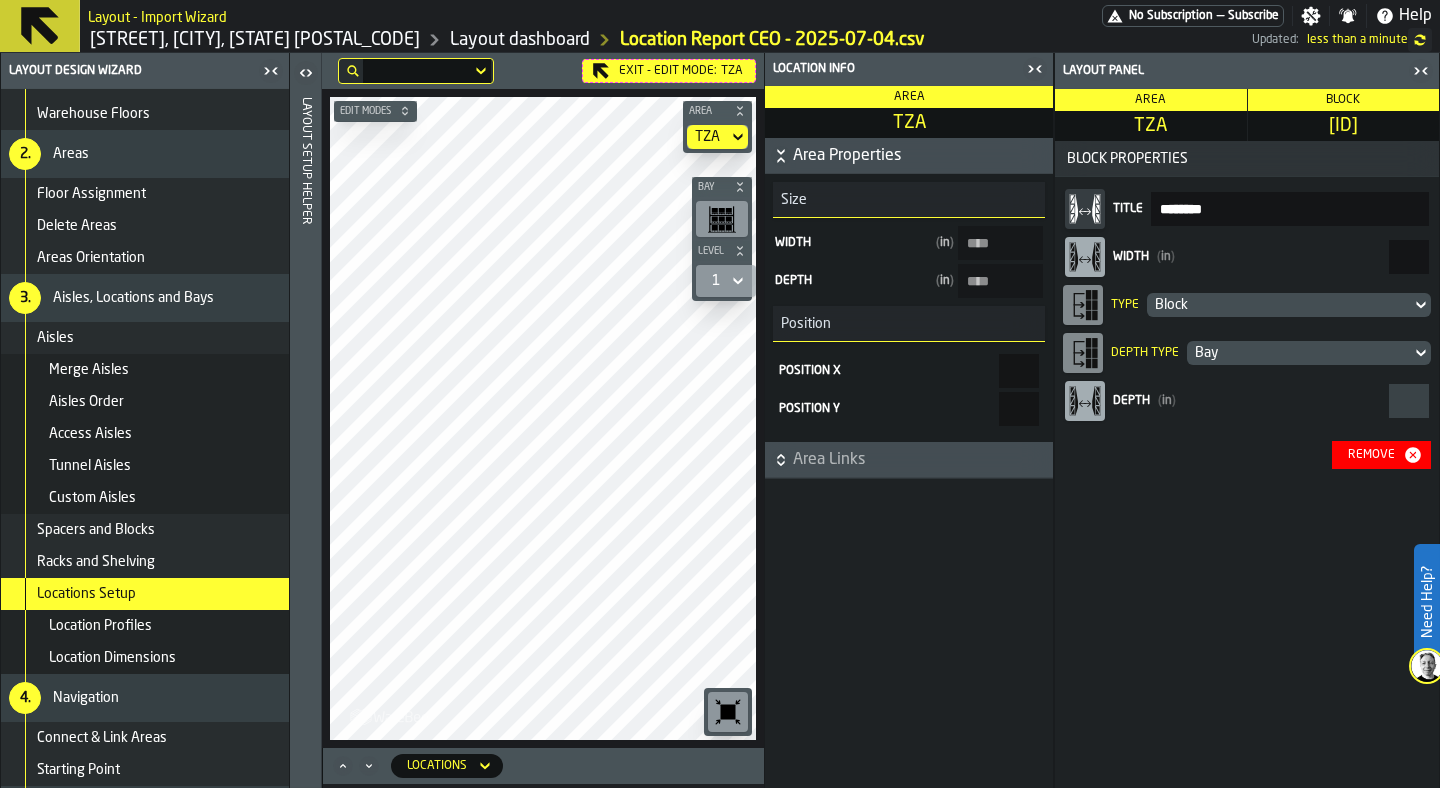 drag, startPoint x: 1405, startPoint y: 255, endPoint x: 1439, endPoint y: 254, distance: 34.0147 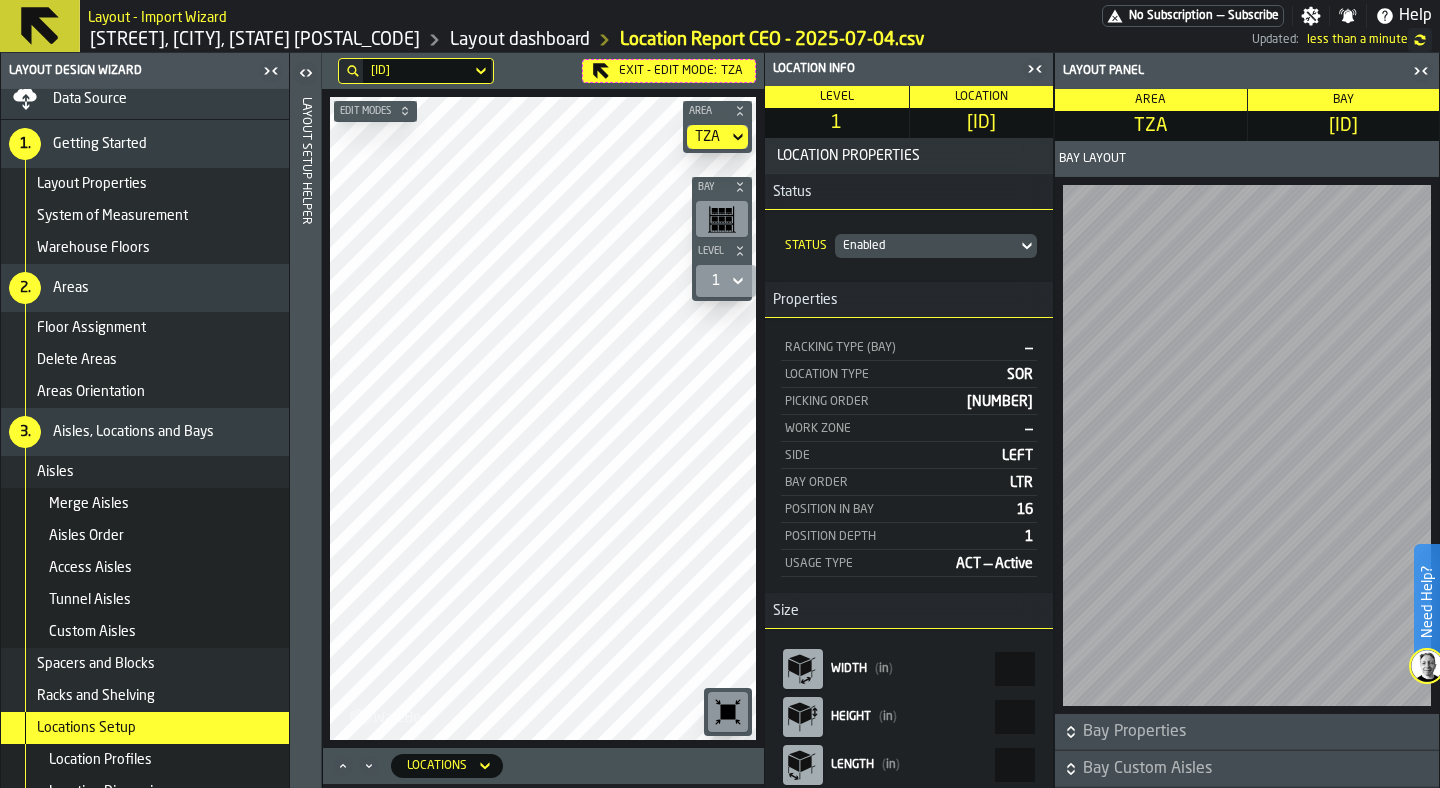 scroll, scrollTop: 0, scrollLeft: 0, axis: both 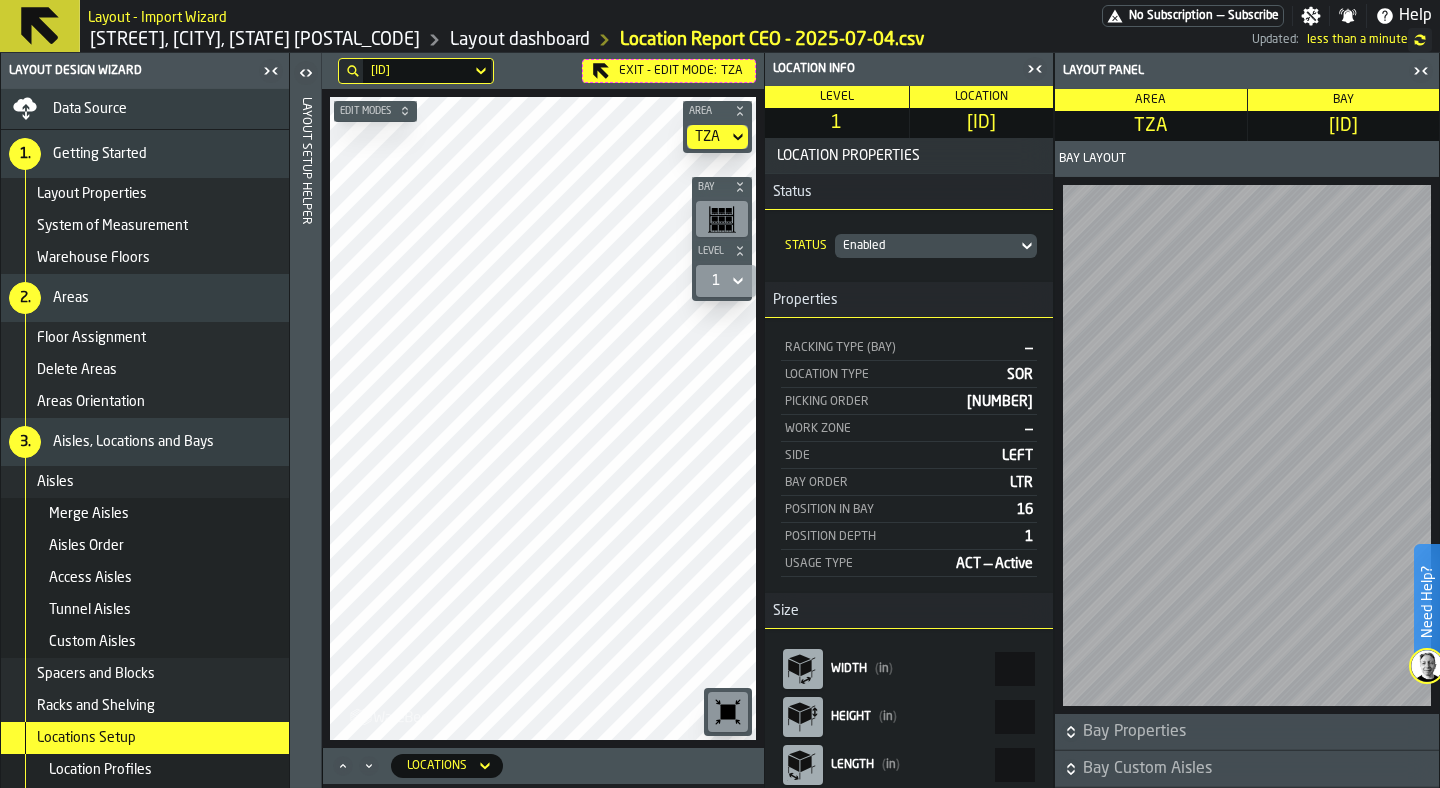 click on "Data Source" at bounding box center [145, 109] 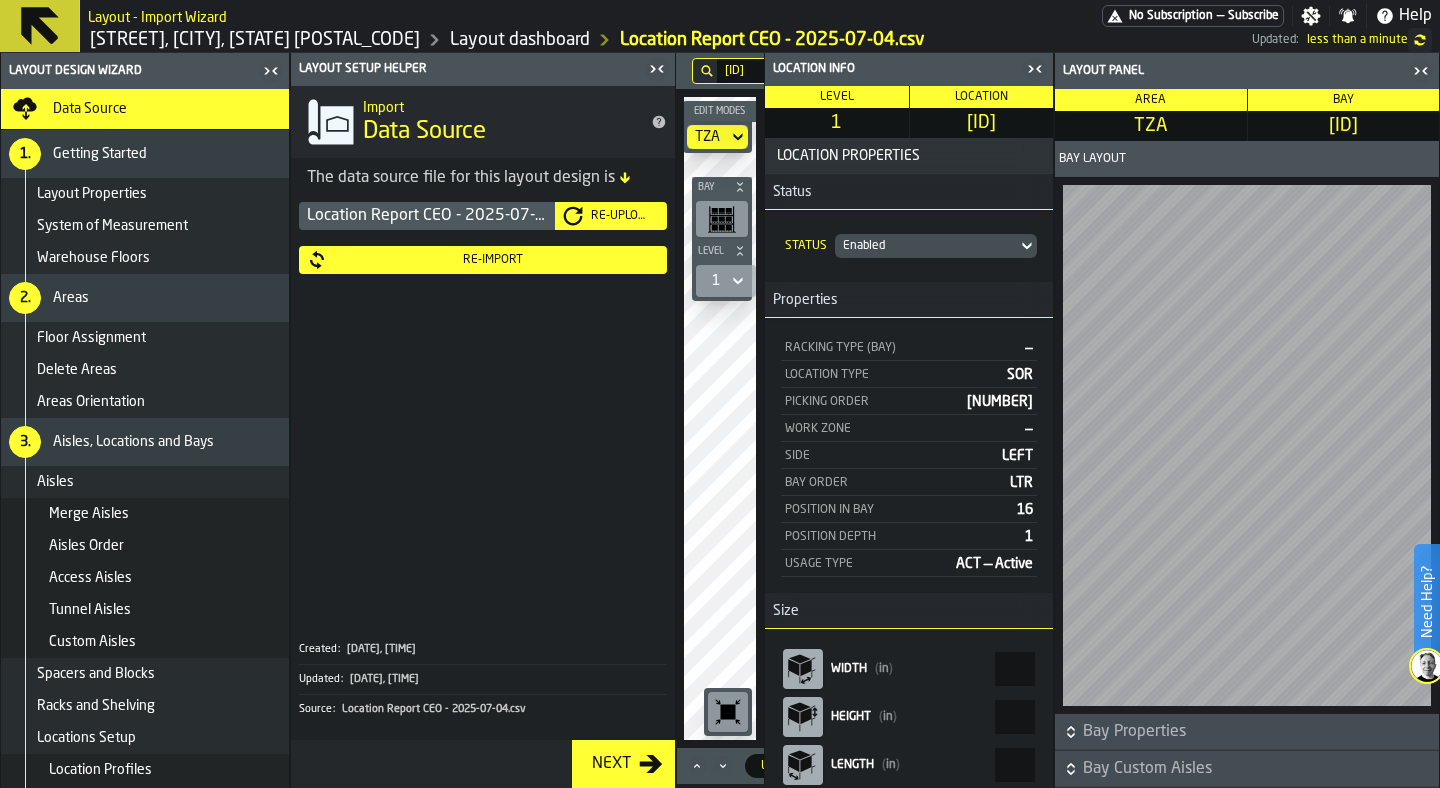 click on "Re-Import" at bounding box center [493, 260] 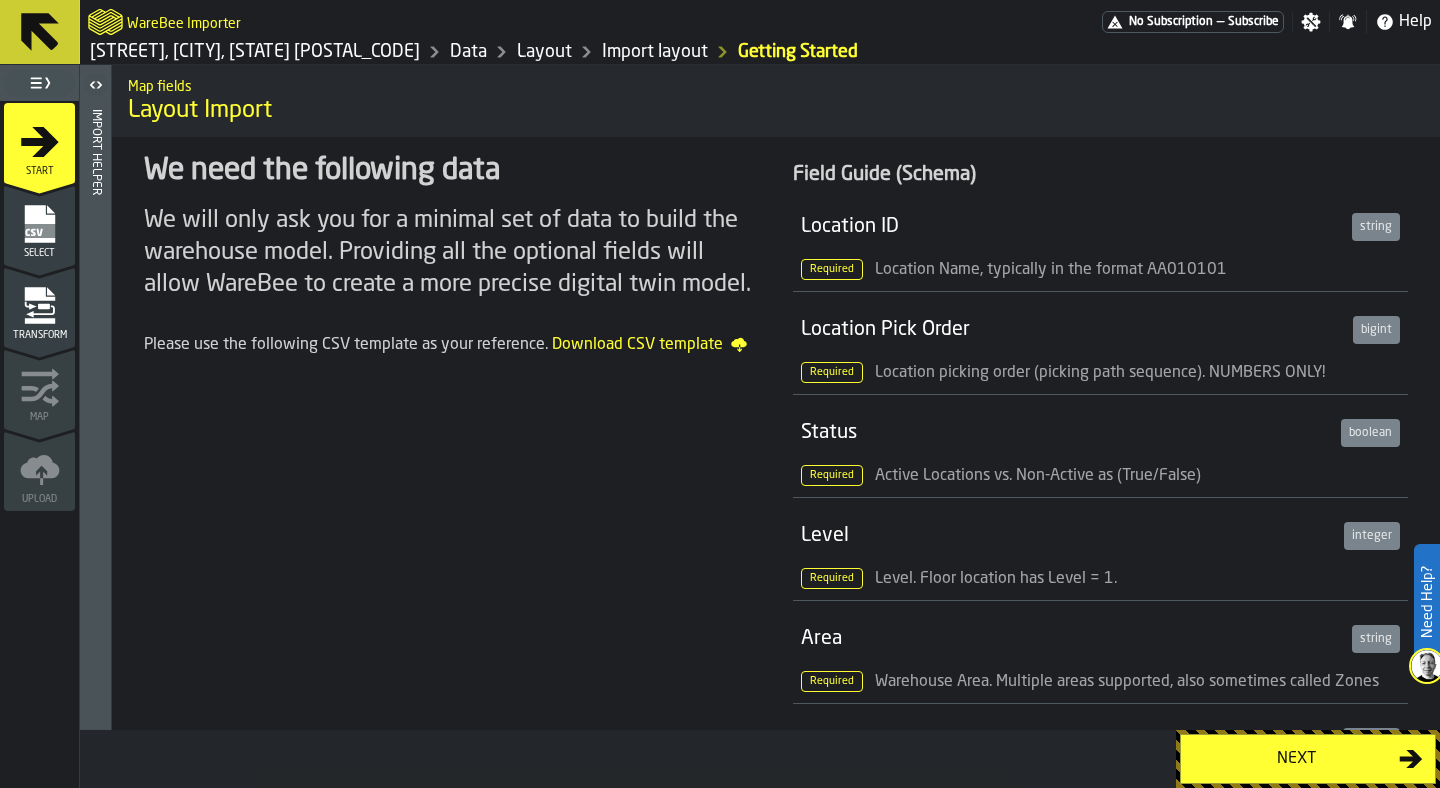 click on "Import layout" at bounding box center [655, 52] 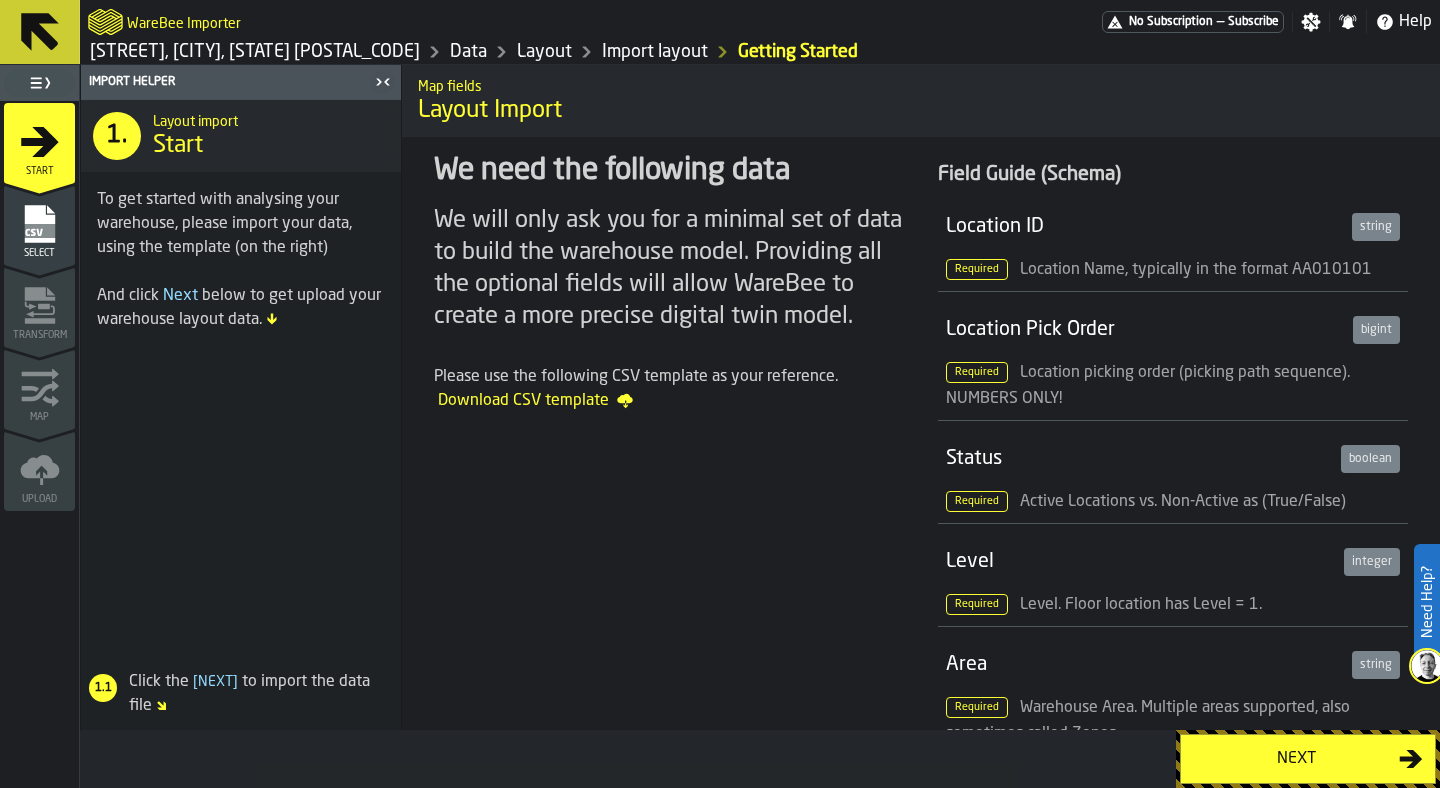 click on "Layout" at bounding box center (544, 52) 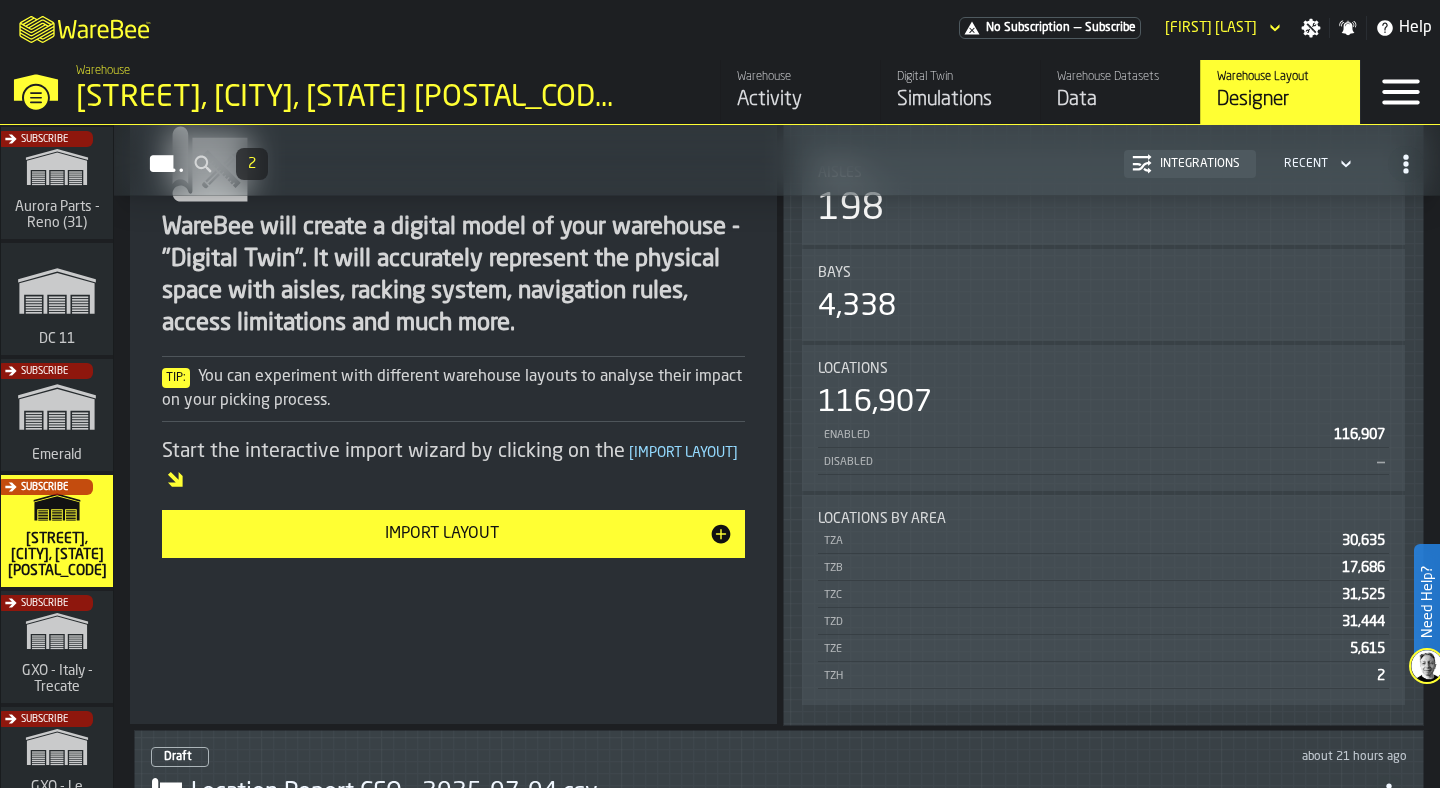 scroll, scrollTop: 361, scrollLeft: 0, axis: vertical 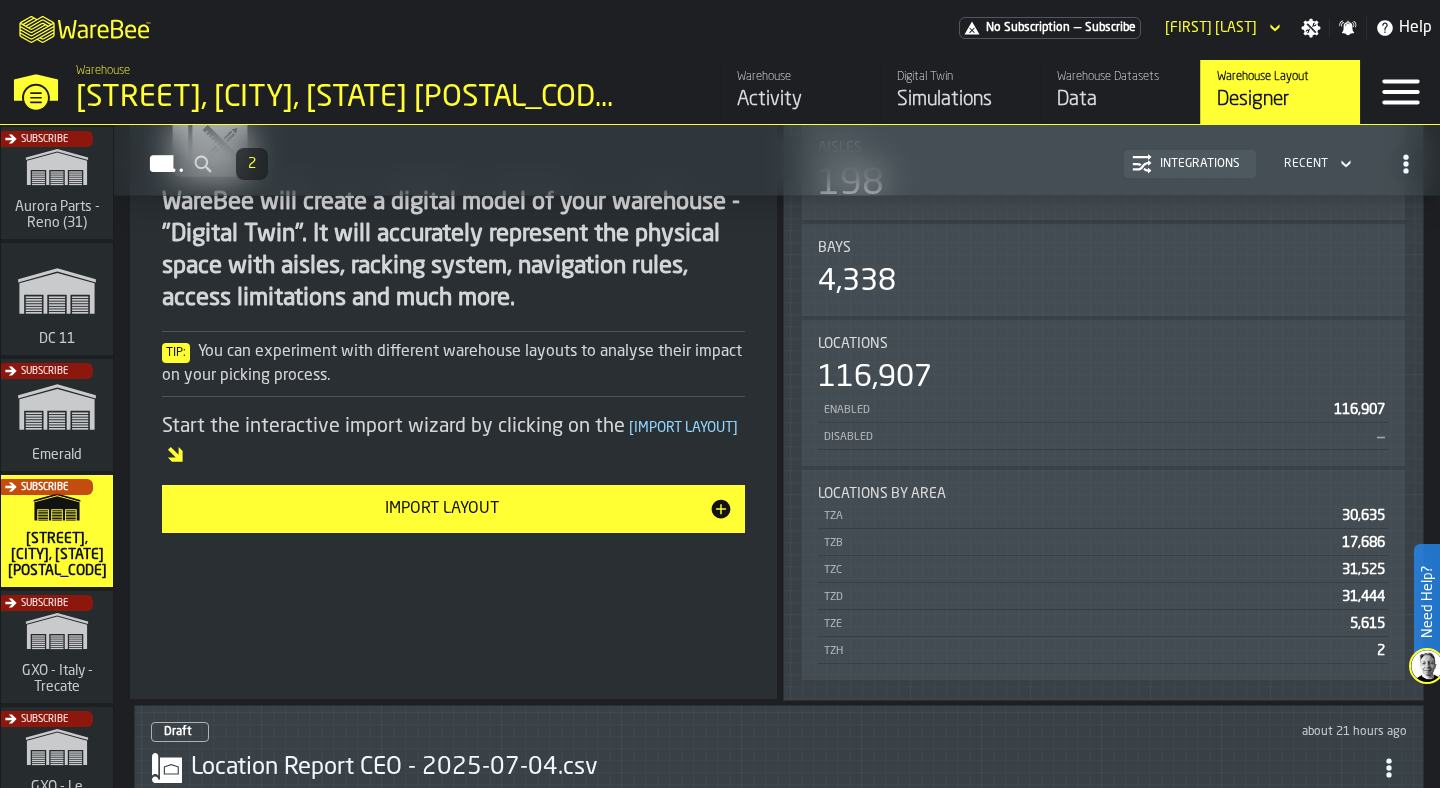 click on "4,338" at bounding box center (1103, 282) 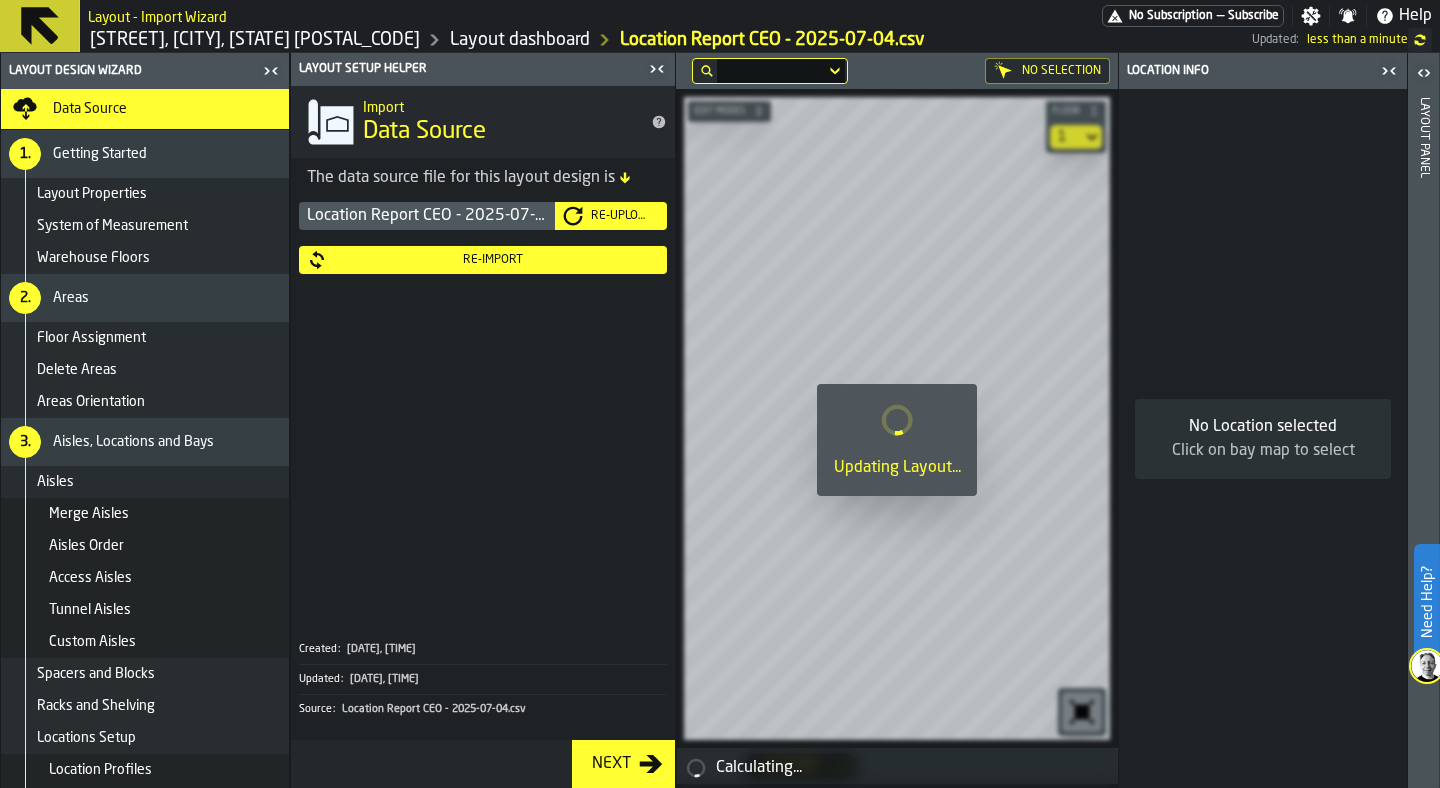 click 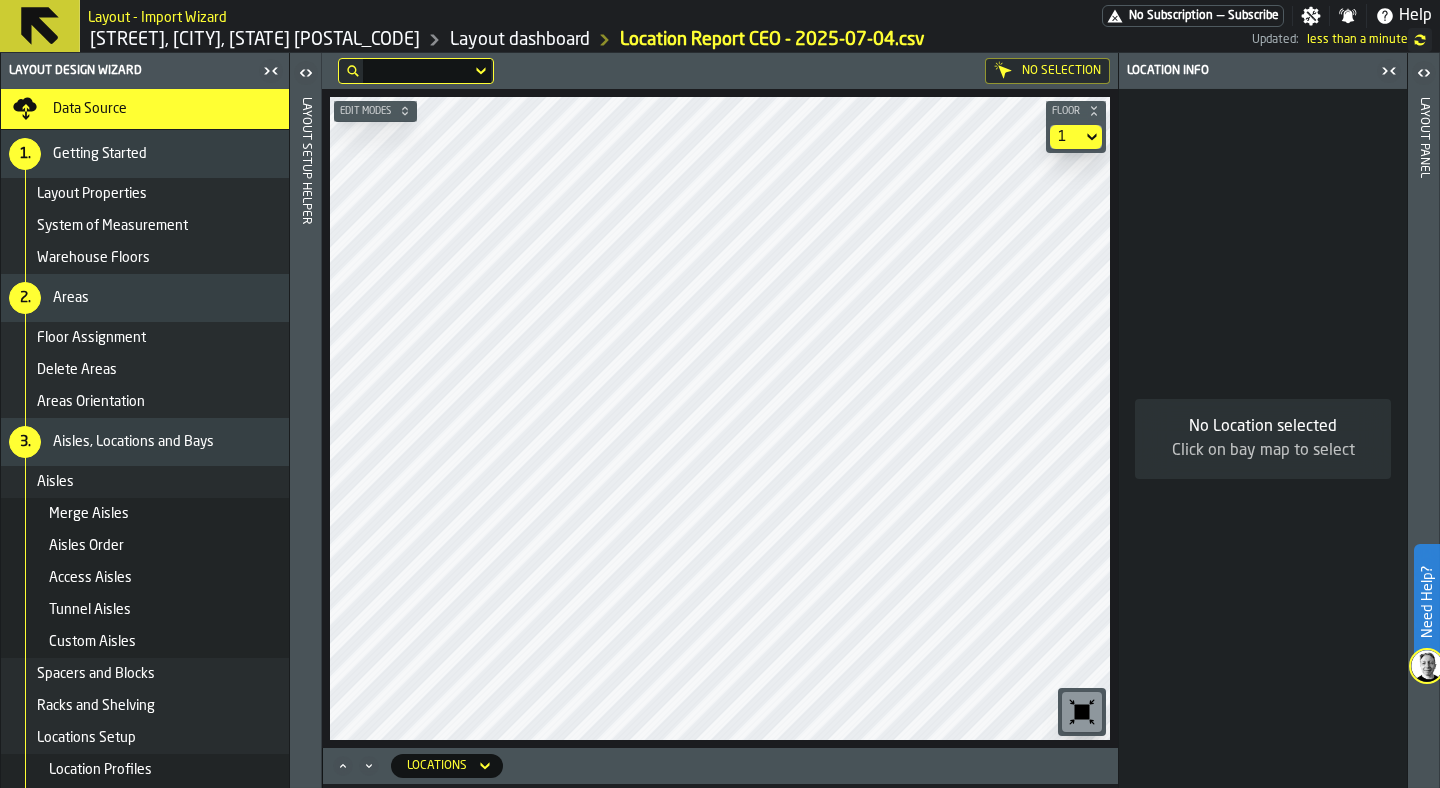 scroll, scrollTop: 81, scrollLeft: 0, axis: vertical 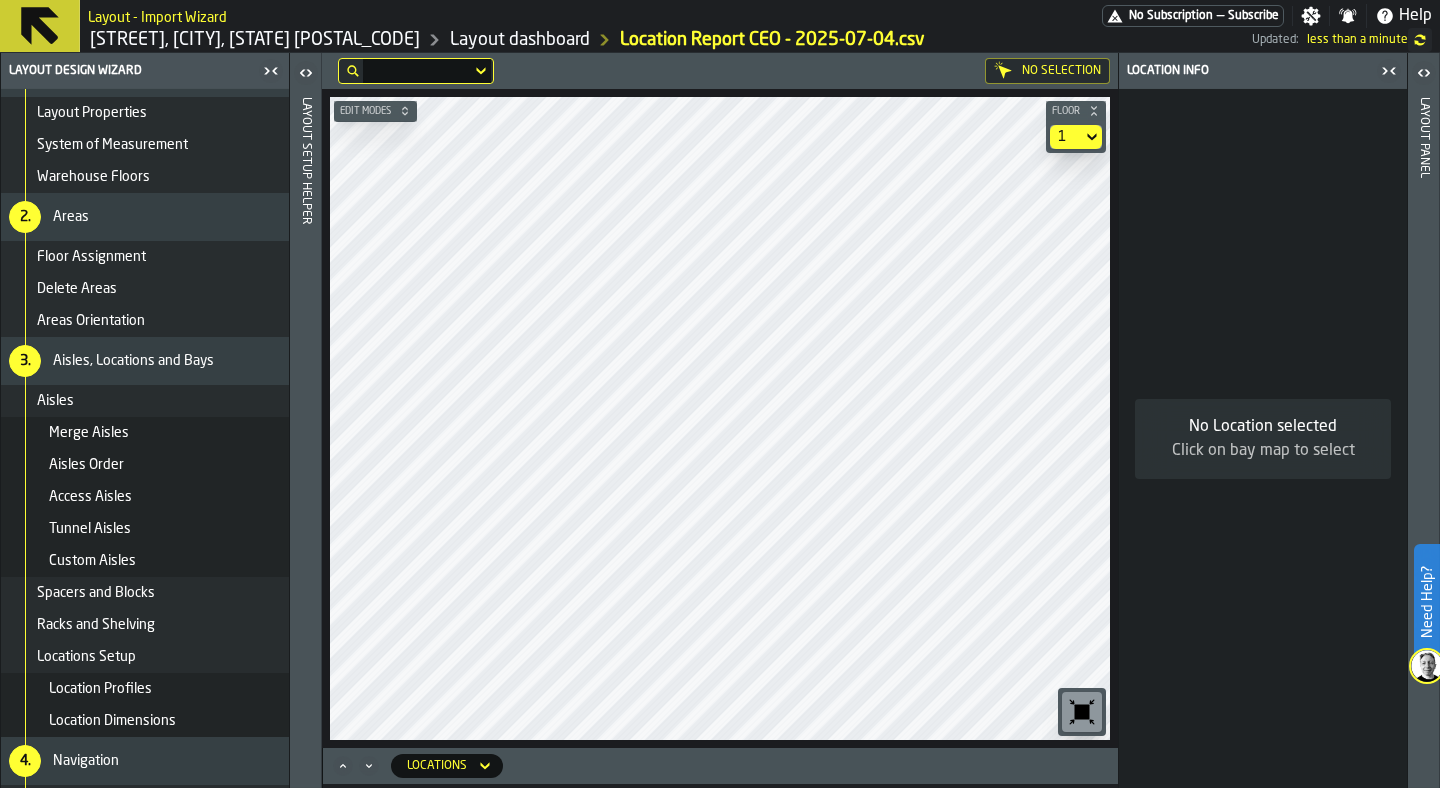 click on "Locations Setup" at bounding box center (159, 657) 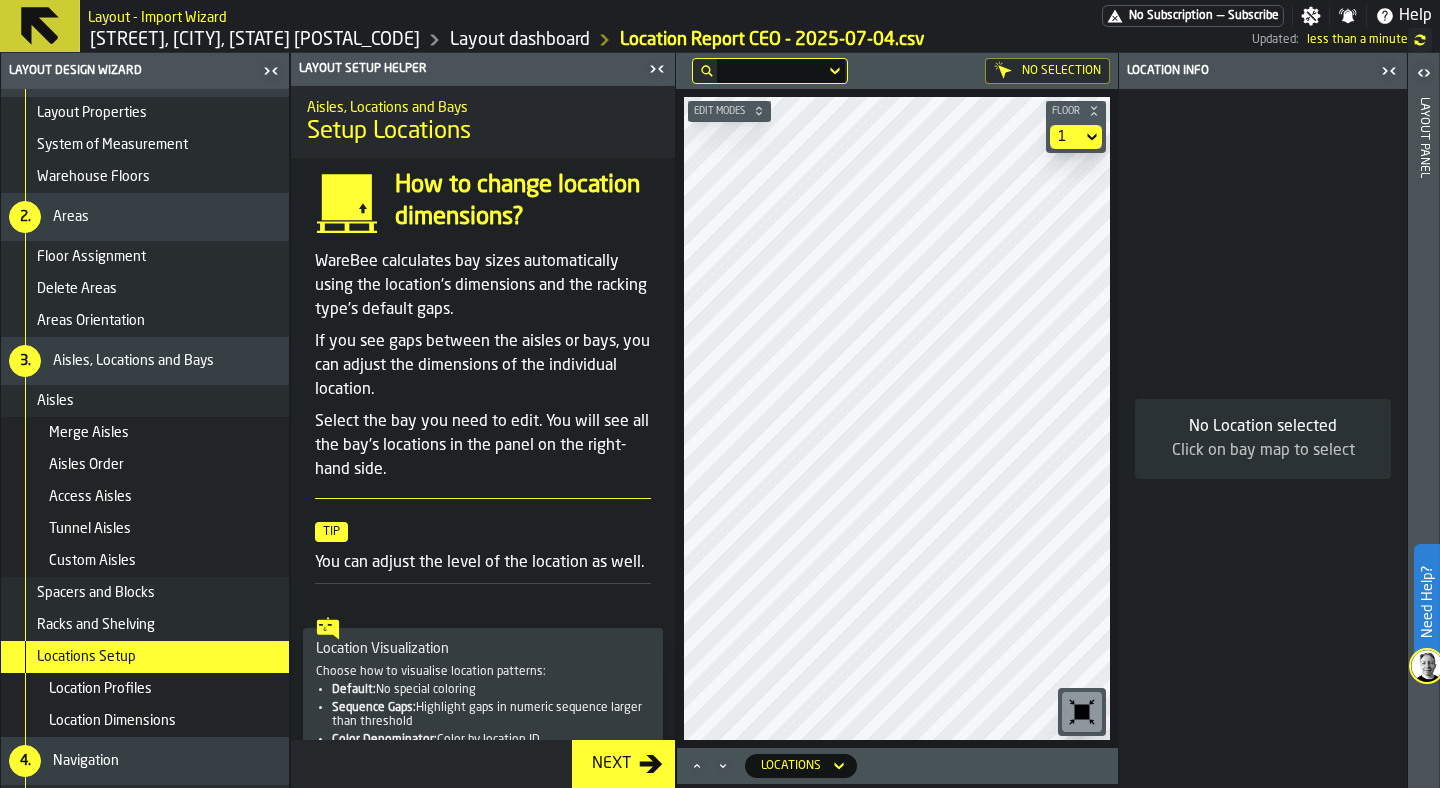 scroll, scrollTop: 119, scrollLeft: 0, axis: vertical 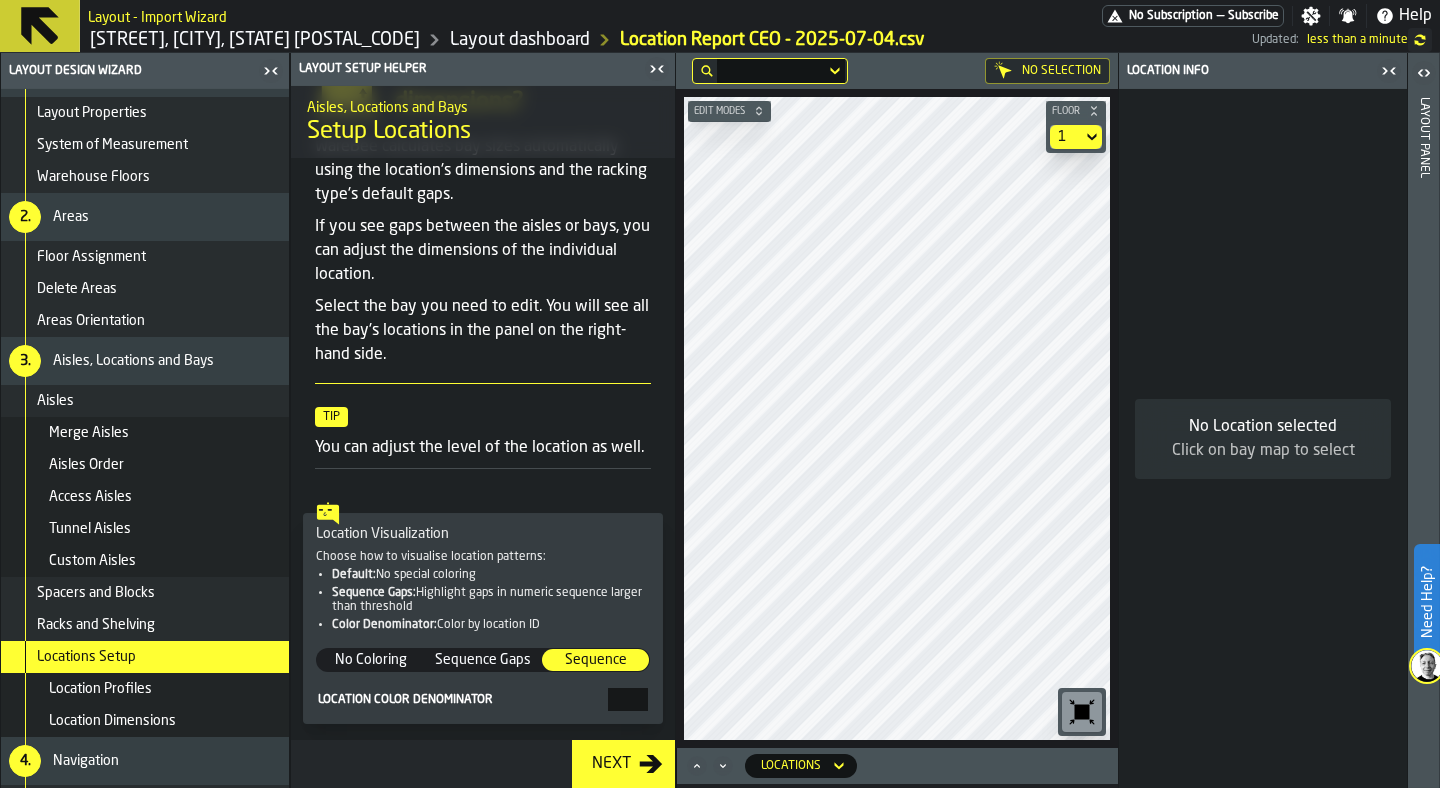 click on "1" at bounding box center (1066, 137) 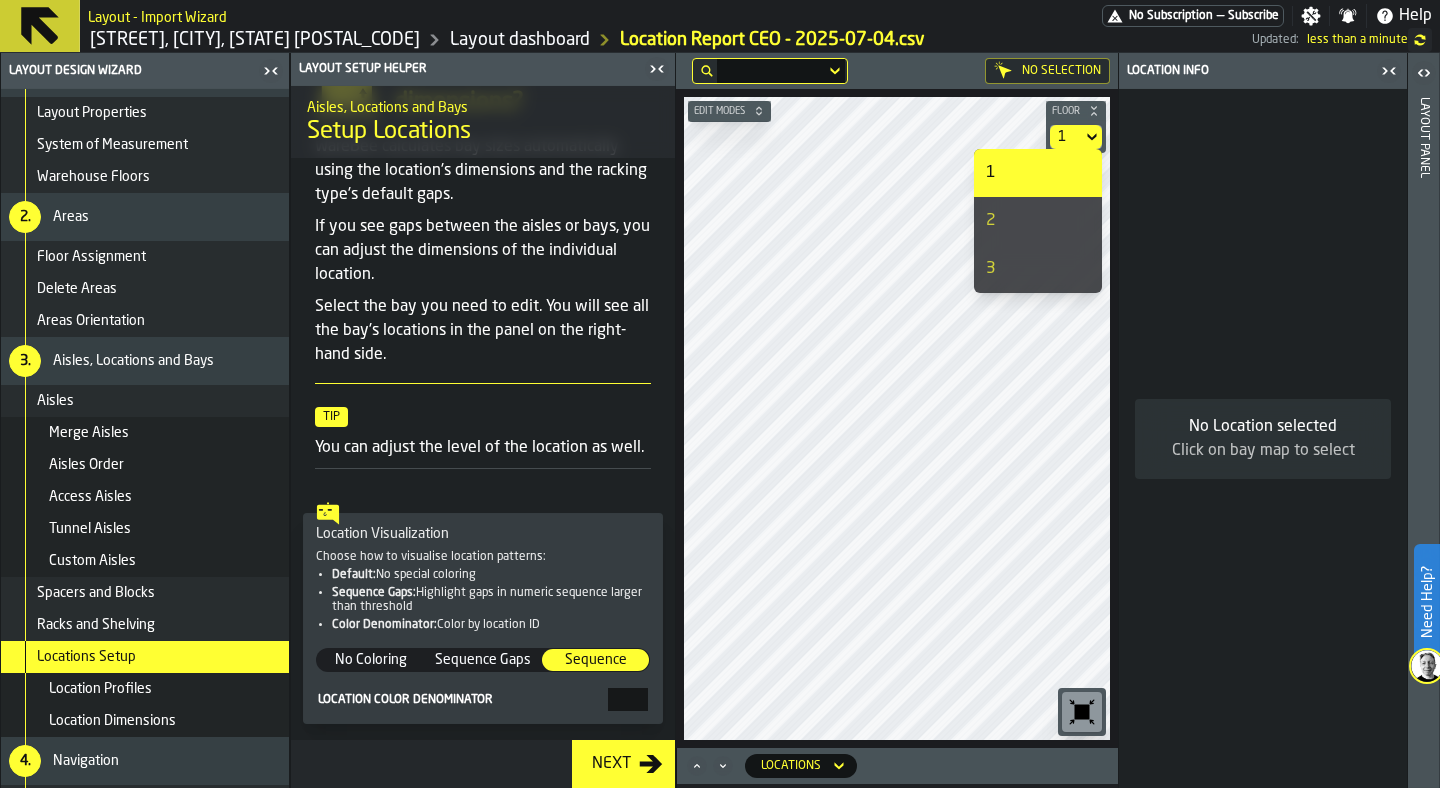 click on "1" at bounding box center [1038, 173] 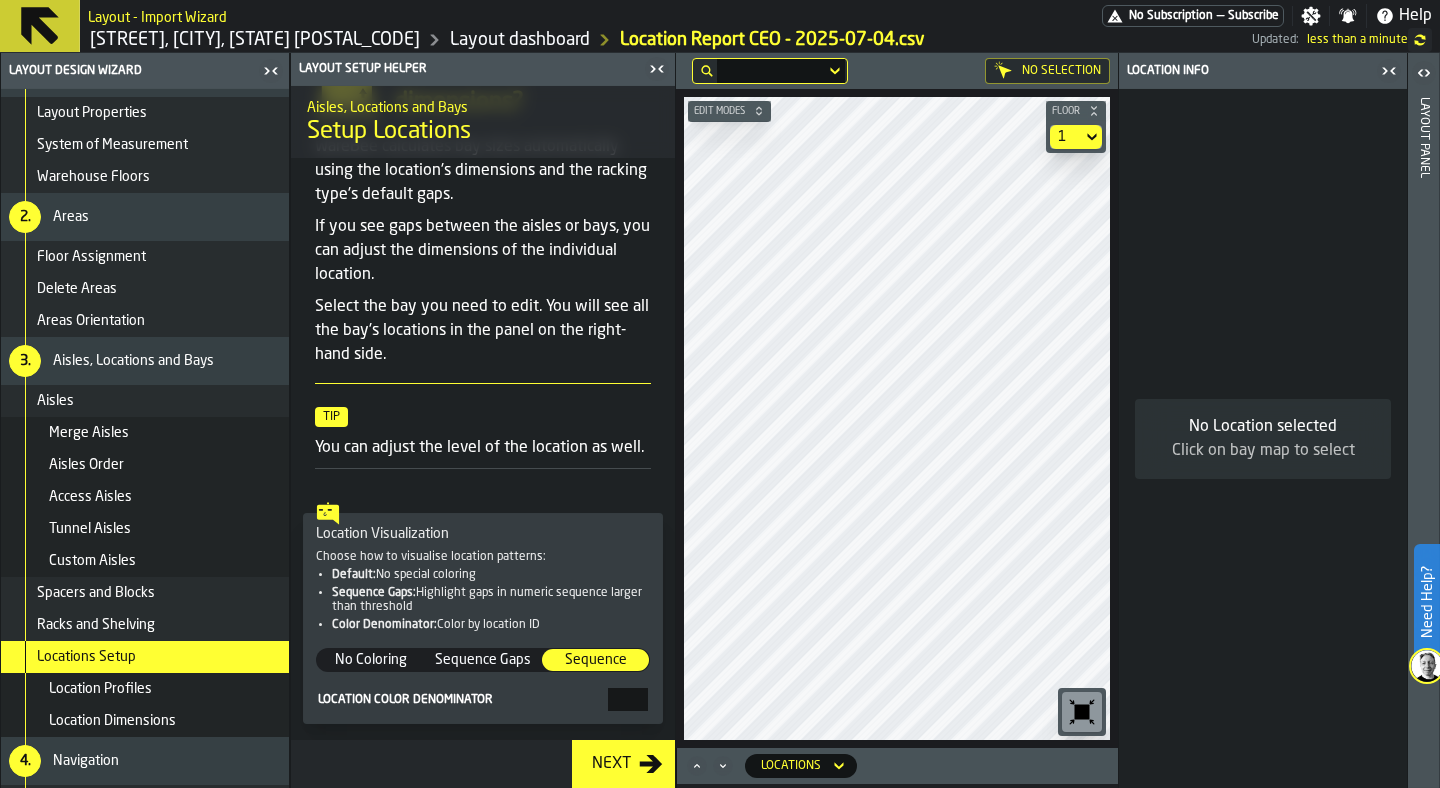click on "1" at bounding box center [1066, 137] 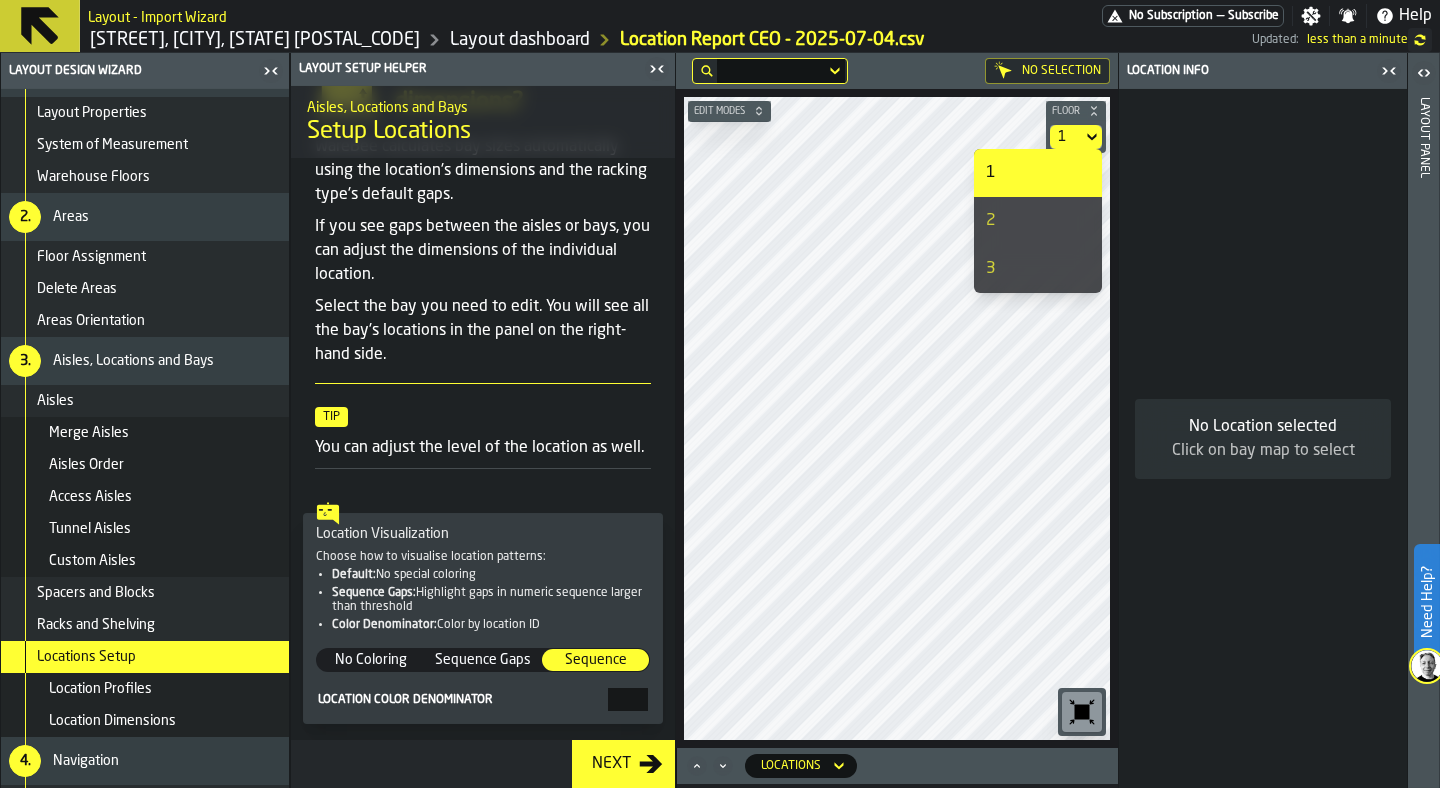 click on "2" at bounding box center [1038, 221] 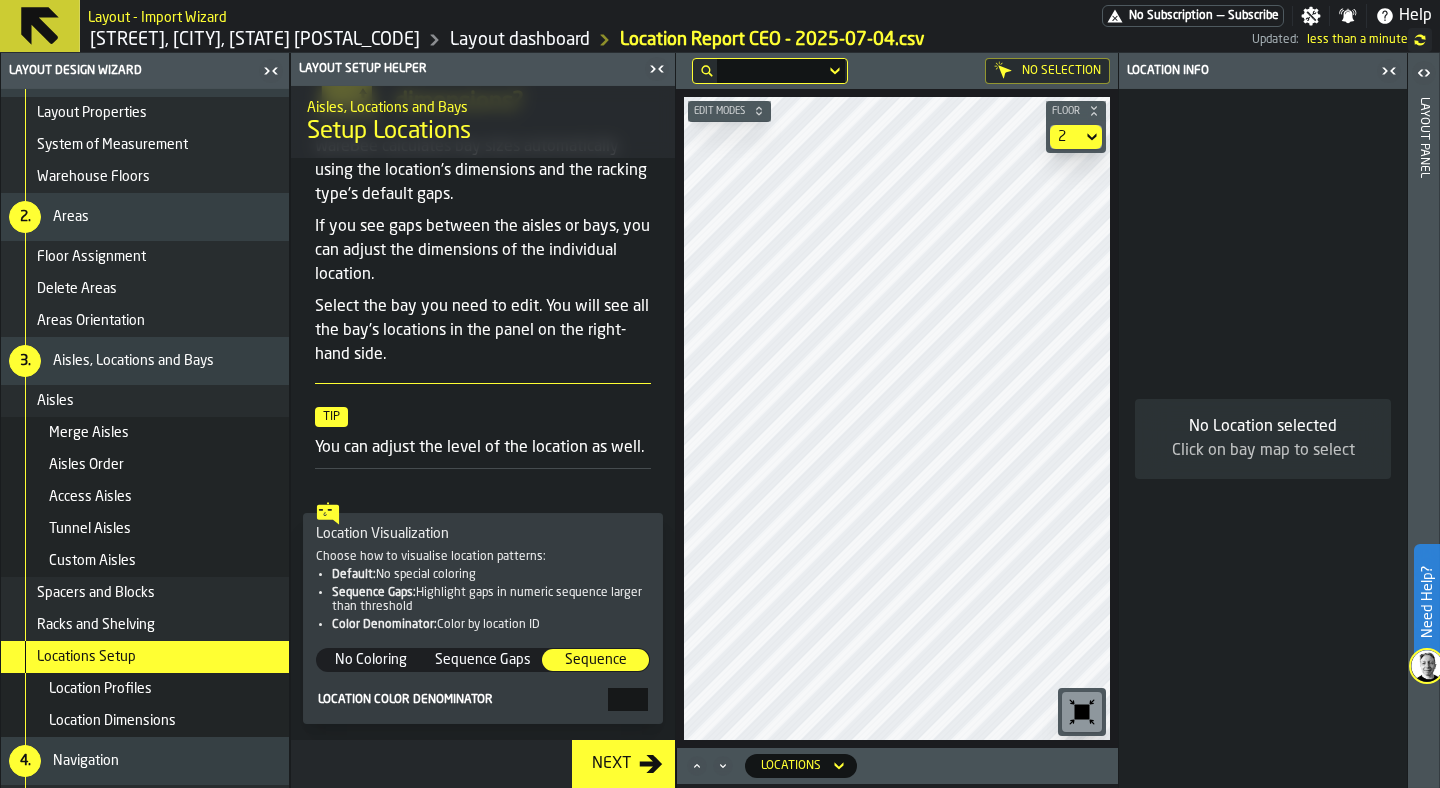 click on "2" at bounding box center (1066, 137) 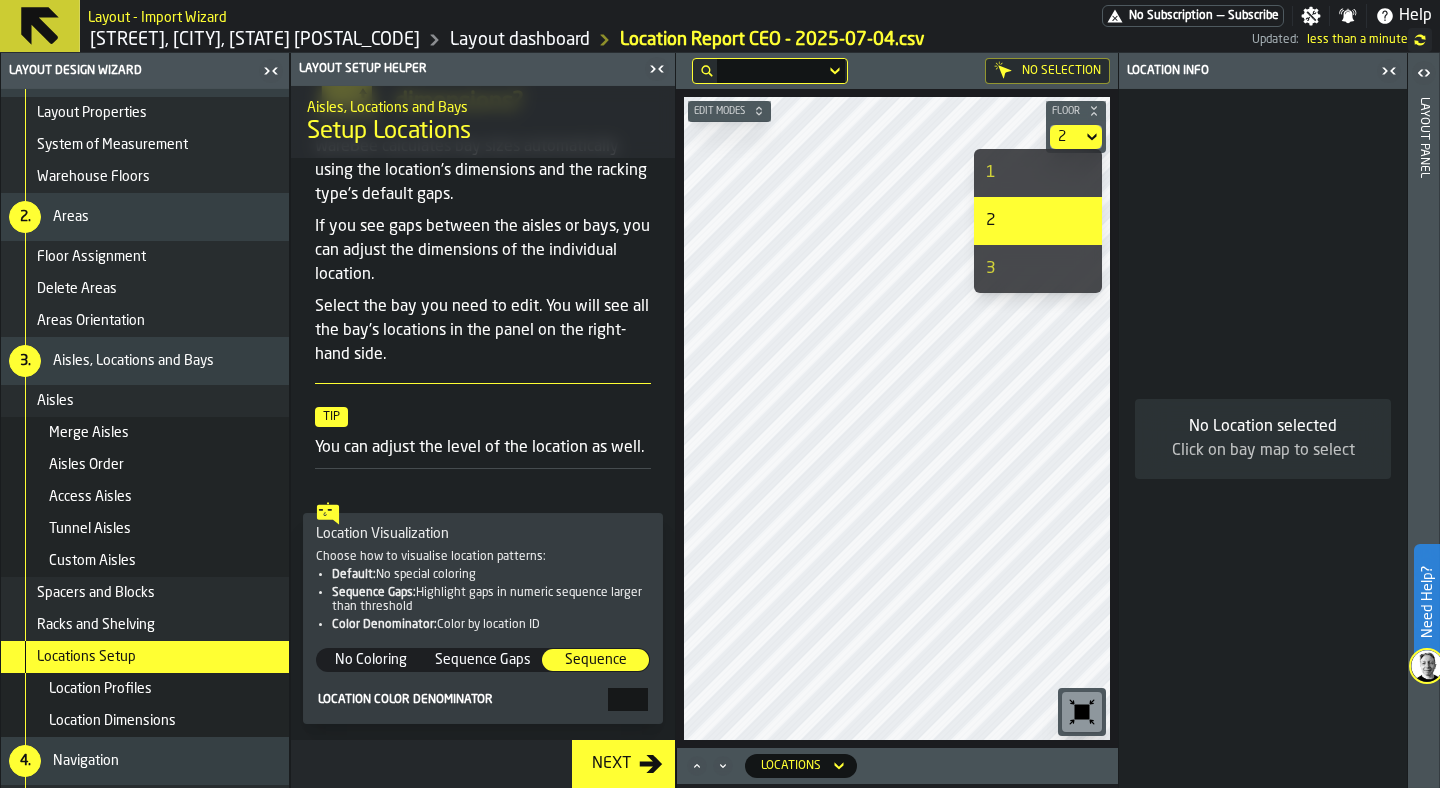 click on "1" at bounding box center [1038, 173] 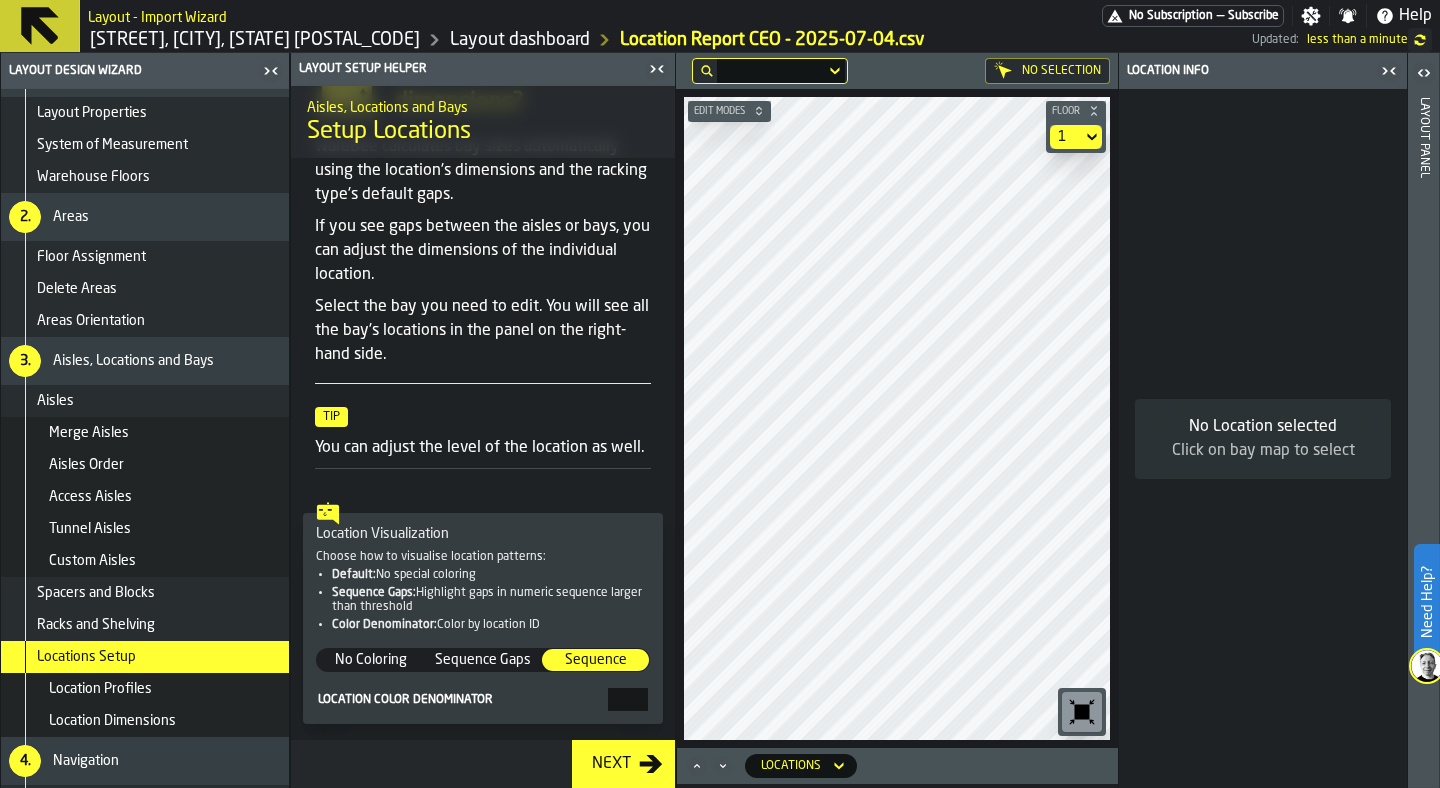 click 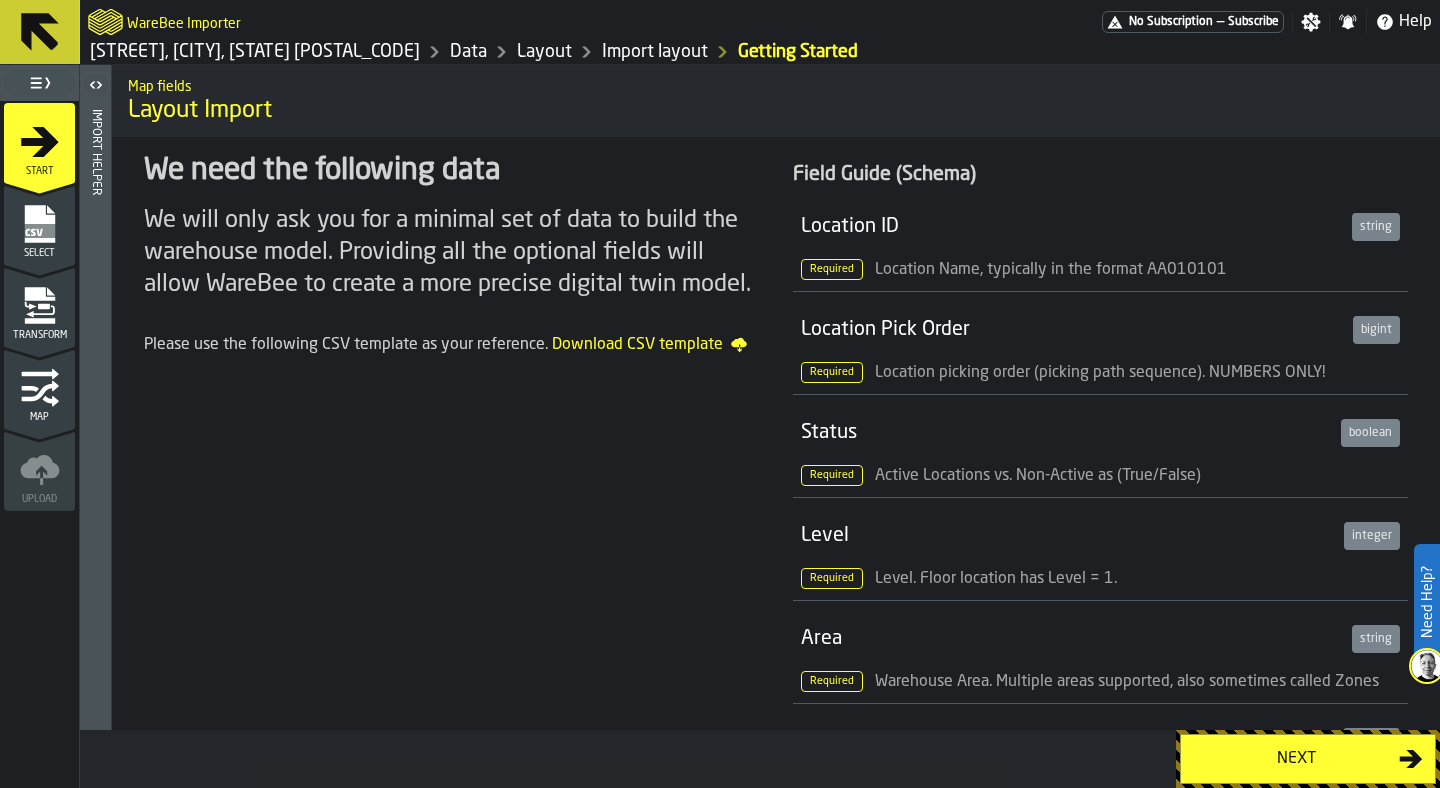 scroll, scrollTop: 0, scrollLeft: 0, axis: both 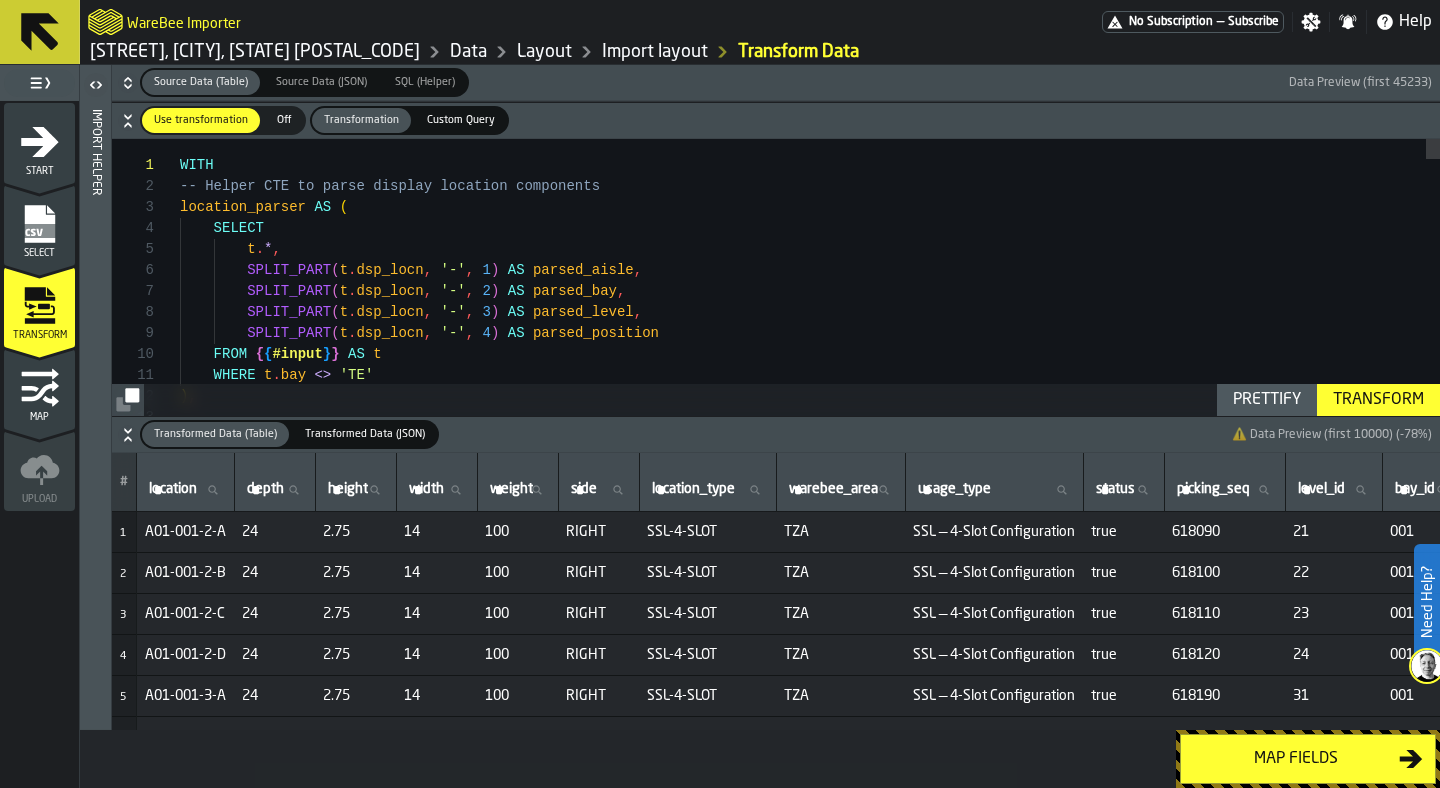 click 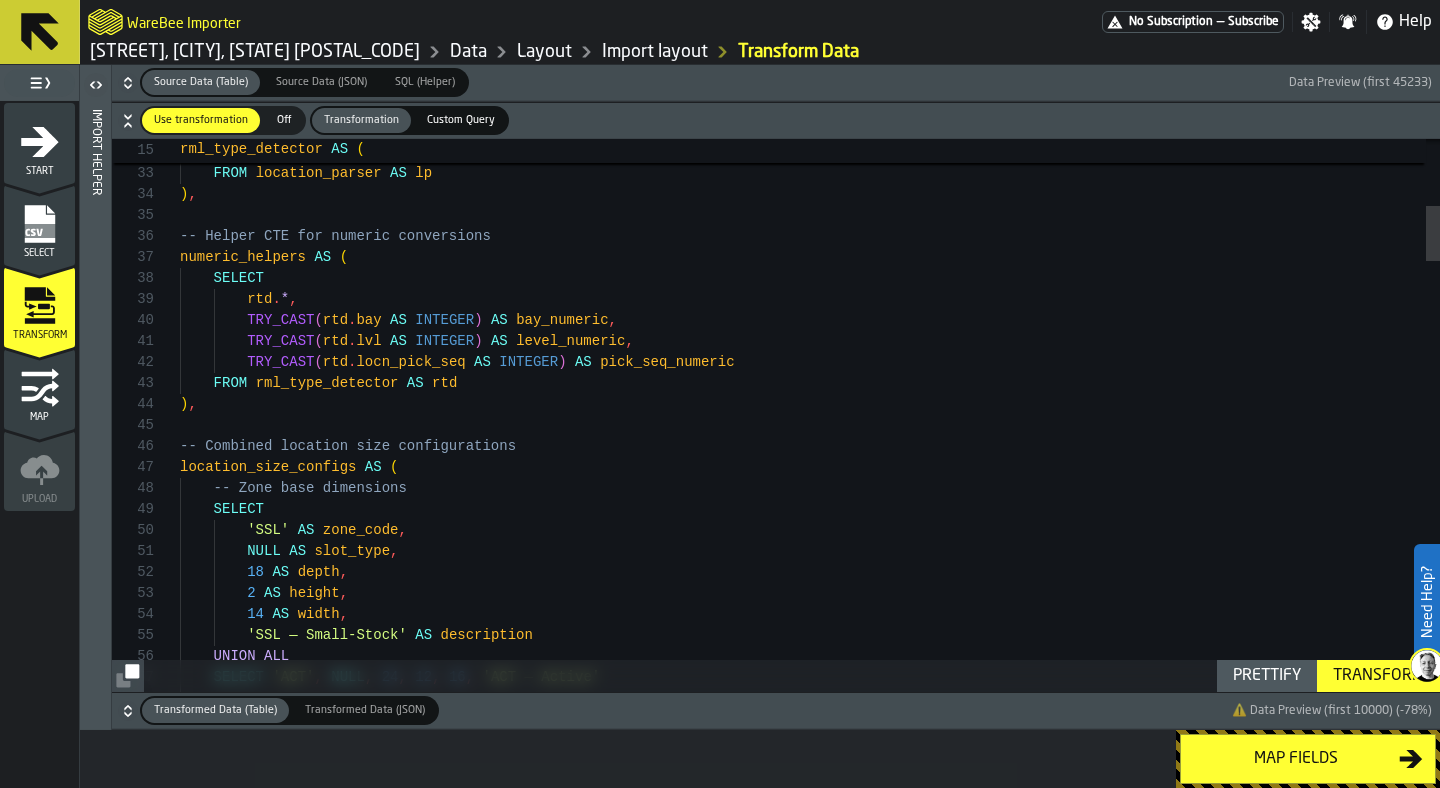 type 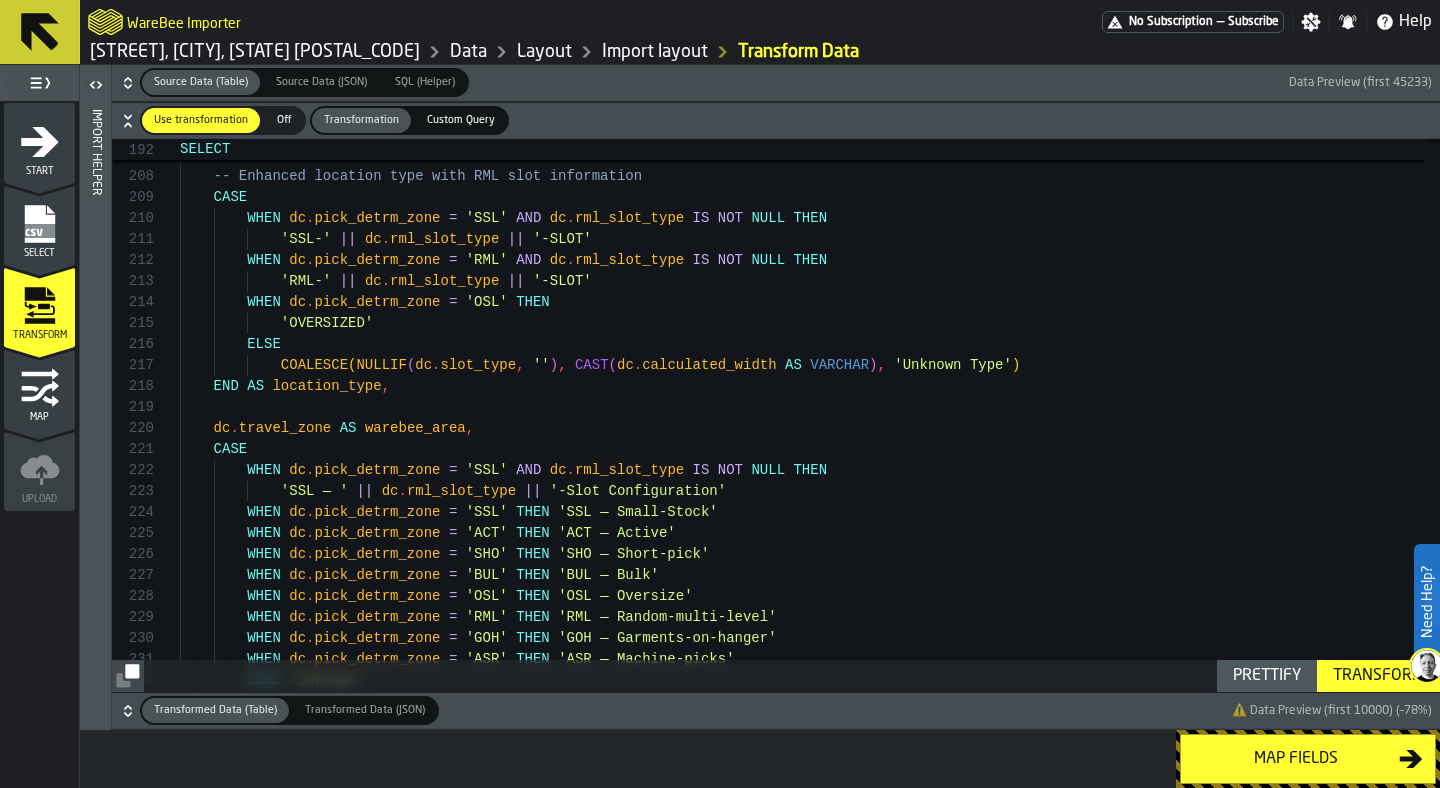 click on "END   AS   usage_type ,          ELSE   'Unknown'          WHEN   dc . pick_detrm_zone   =   'ASR'   THEN   'ASR — Machine-picks'          WHEN   dc . pick_detrm_zone   =   'GOH'   THEN   'GOH — Garments-on-hanger'          WHEN   dc . pick_detrm_zone   =   'RML'   THEN   'RML — Random-multi-level'          WHEN   dc . pick_detrm_zone   =   'OSL'   THEN   'OSL — Oversize'          WHEN   dc . pick_detrm_zone   =   'BUL'   THEN   'BUL — Bulk'          WHEN   dc . pick_detrm_zone   =   'SHO'   THEN   'SHO — Short-pick'          WHEN   dc . pick_detrm_zone   =   'ACT'   THEN   'ACT — Active'          WHEN   dc . pick_detrm_zone   =   'SSL'   THEN   'SSL — Small-Stock'              'SSL — '   ||   dc . rml_slot_type   ||   '-Slot Configuration'          WHEN   dc . pick_detrm_zone   =   'SSL'   AND   dc . rml_slot_type   IS ." at bounding box center (810, -1435) 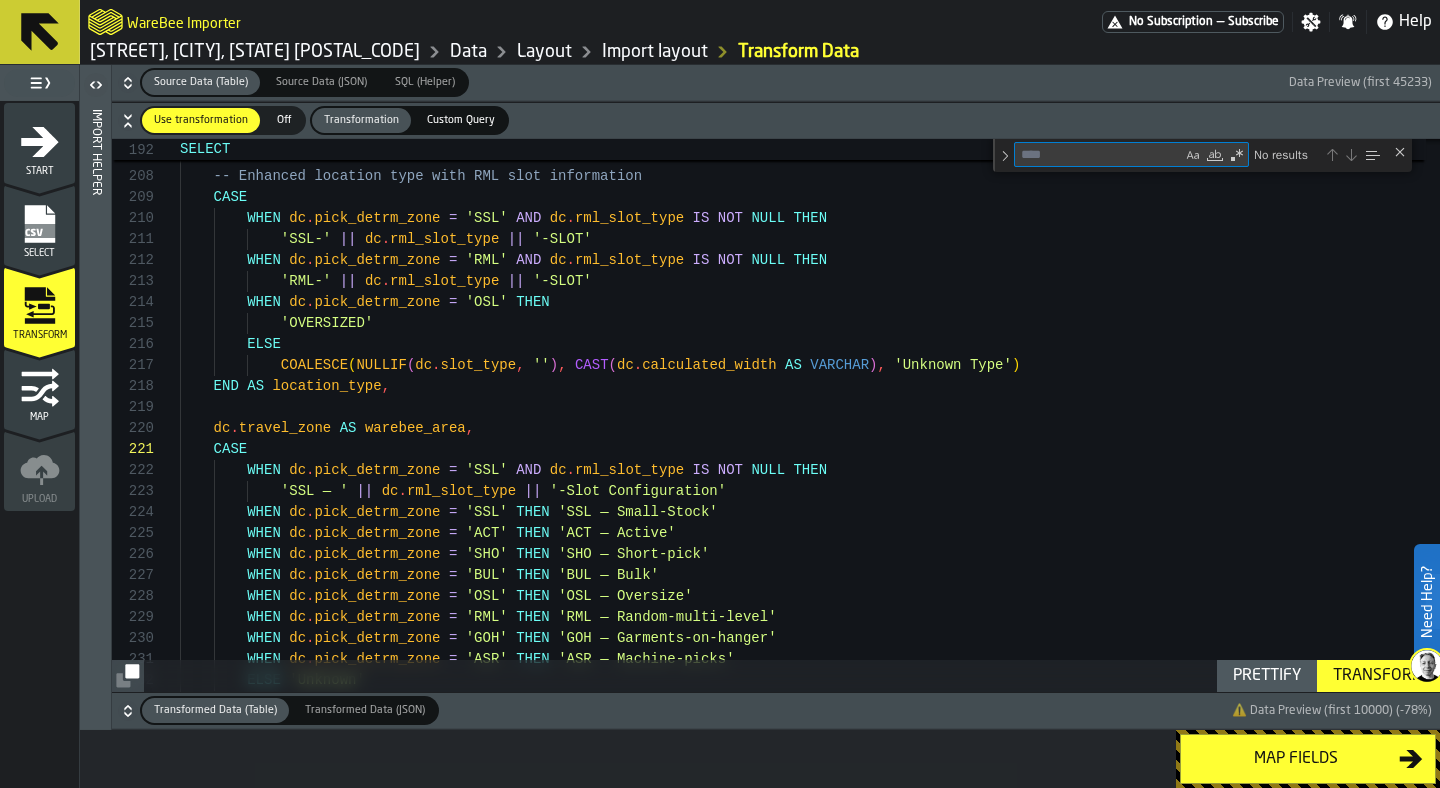 type on "**********" 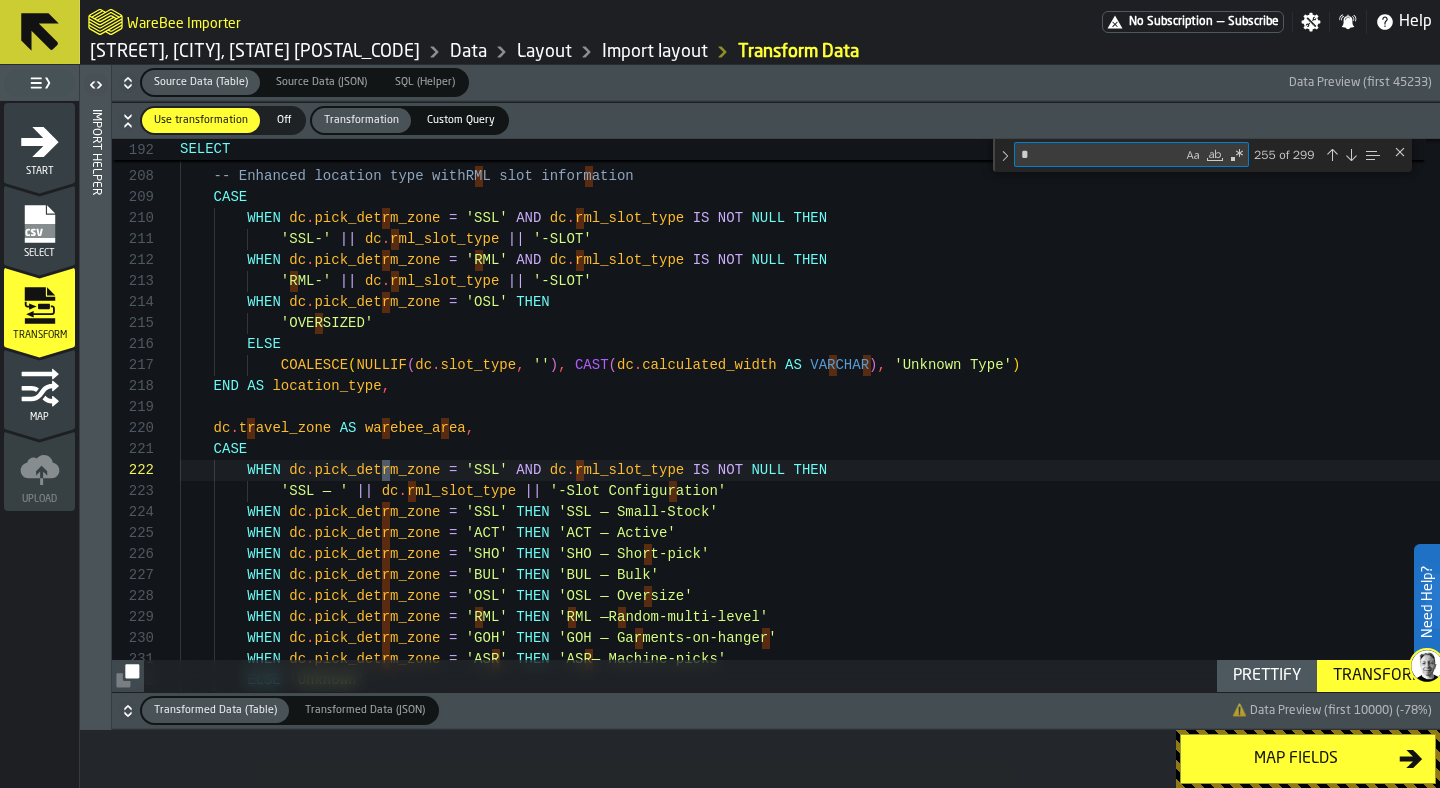 scroll, scrollTop: 189, scrollLeft: 0, axis: vertical 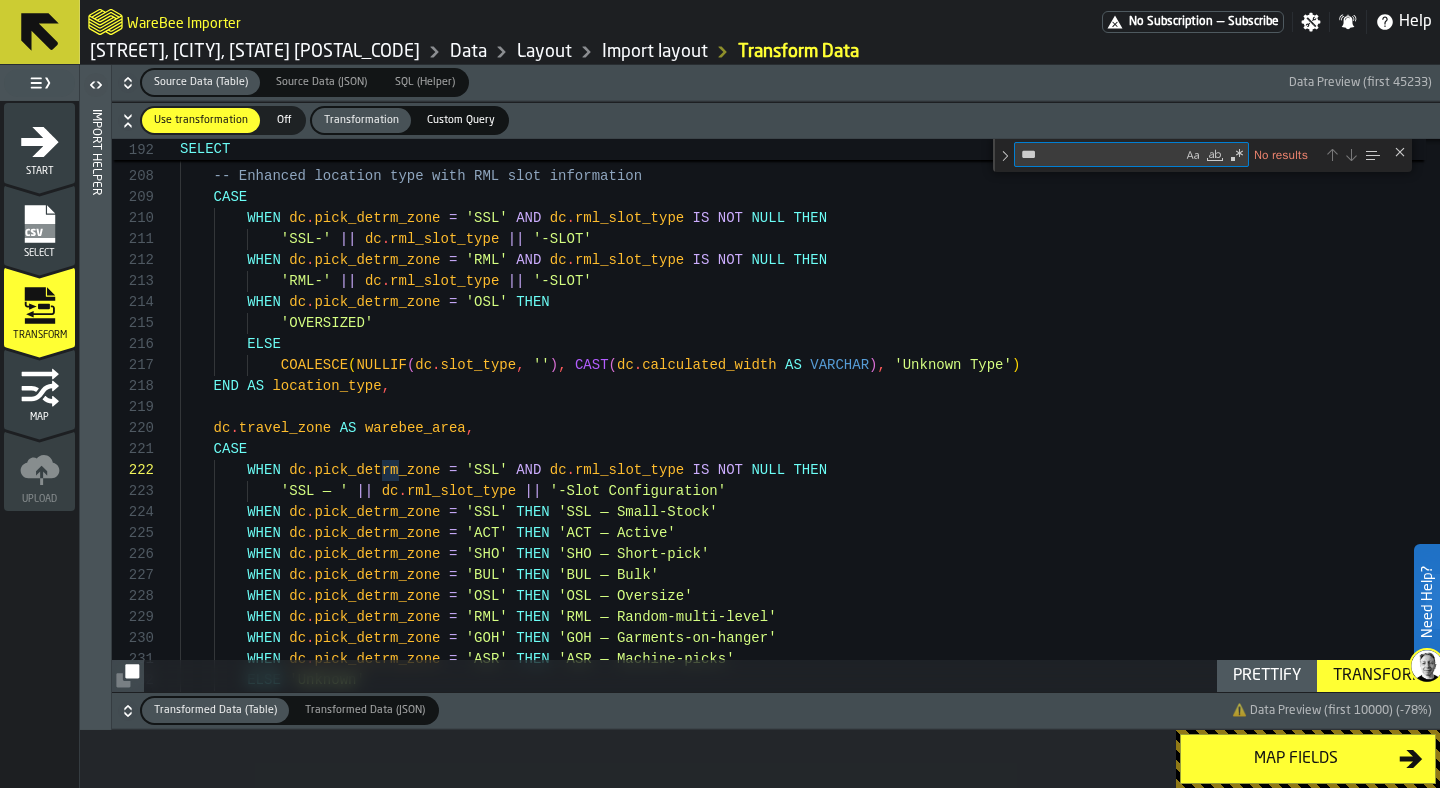 type on "**" 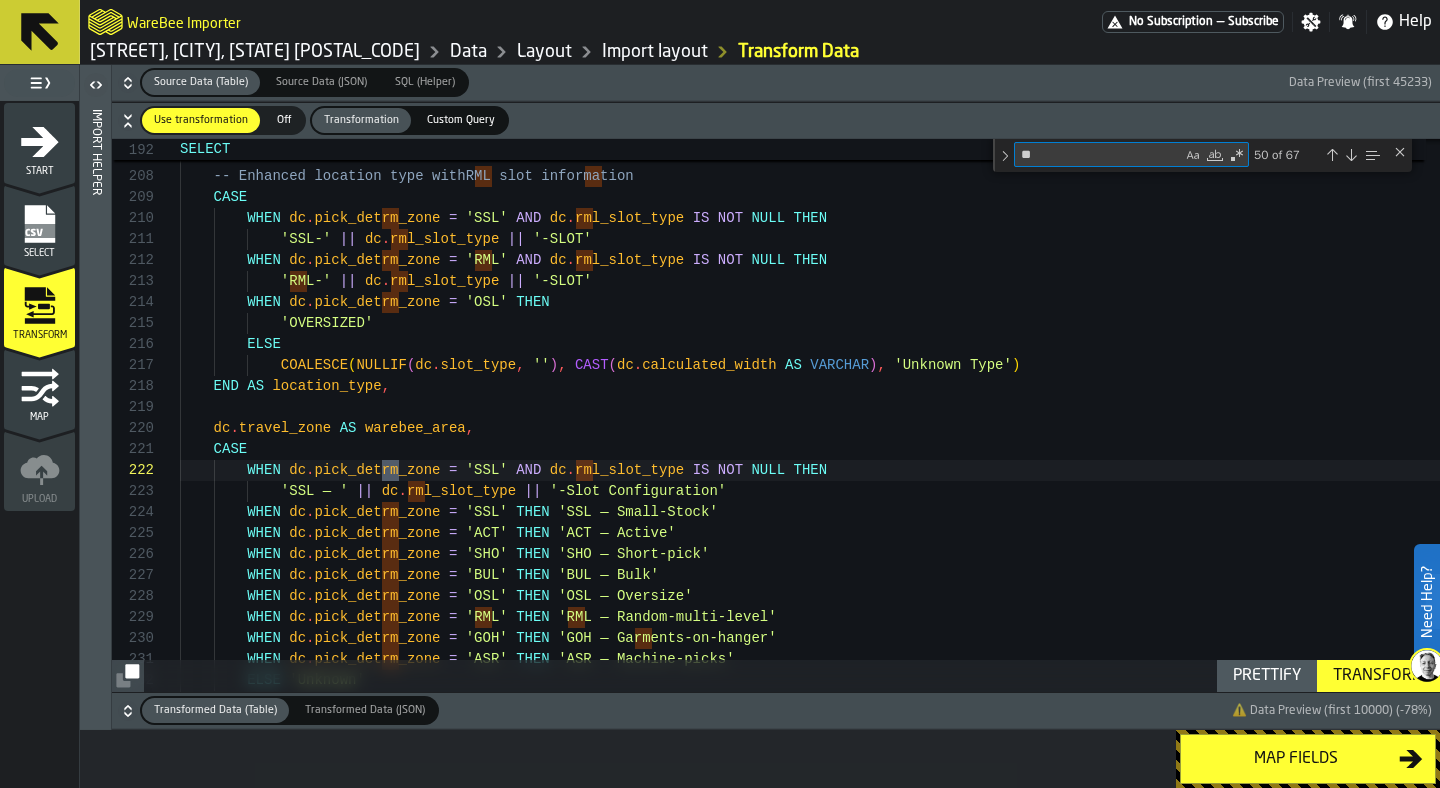 type on "**********" 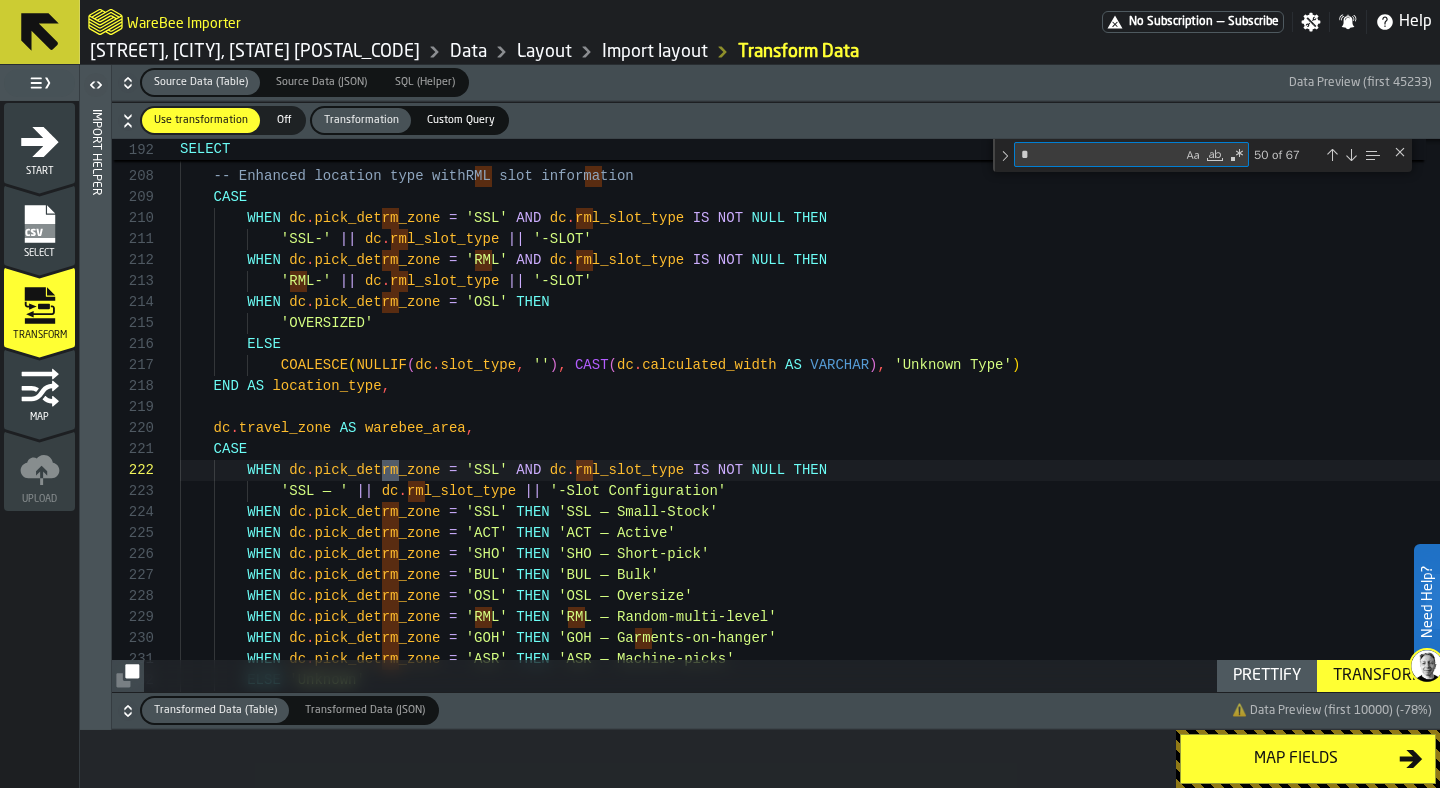 scroll, scrollTop: 168, scrollLeft: 0, axis: vertical 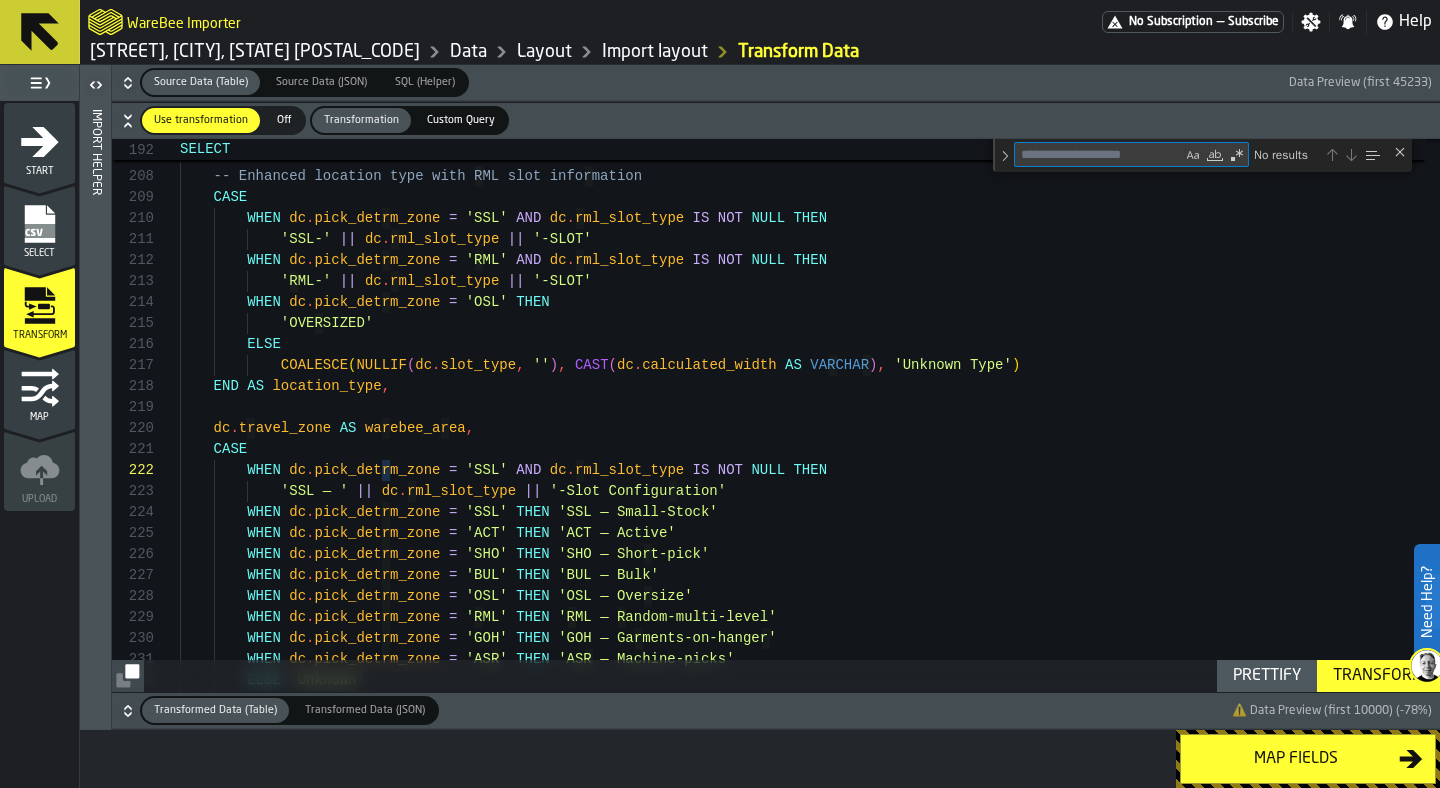 type on "*" 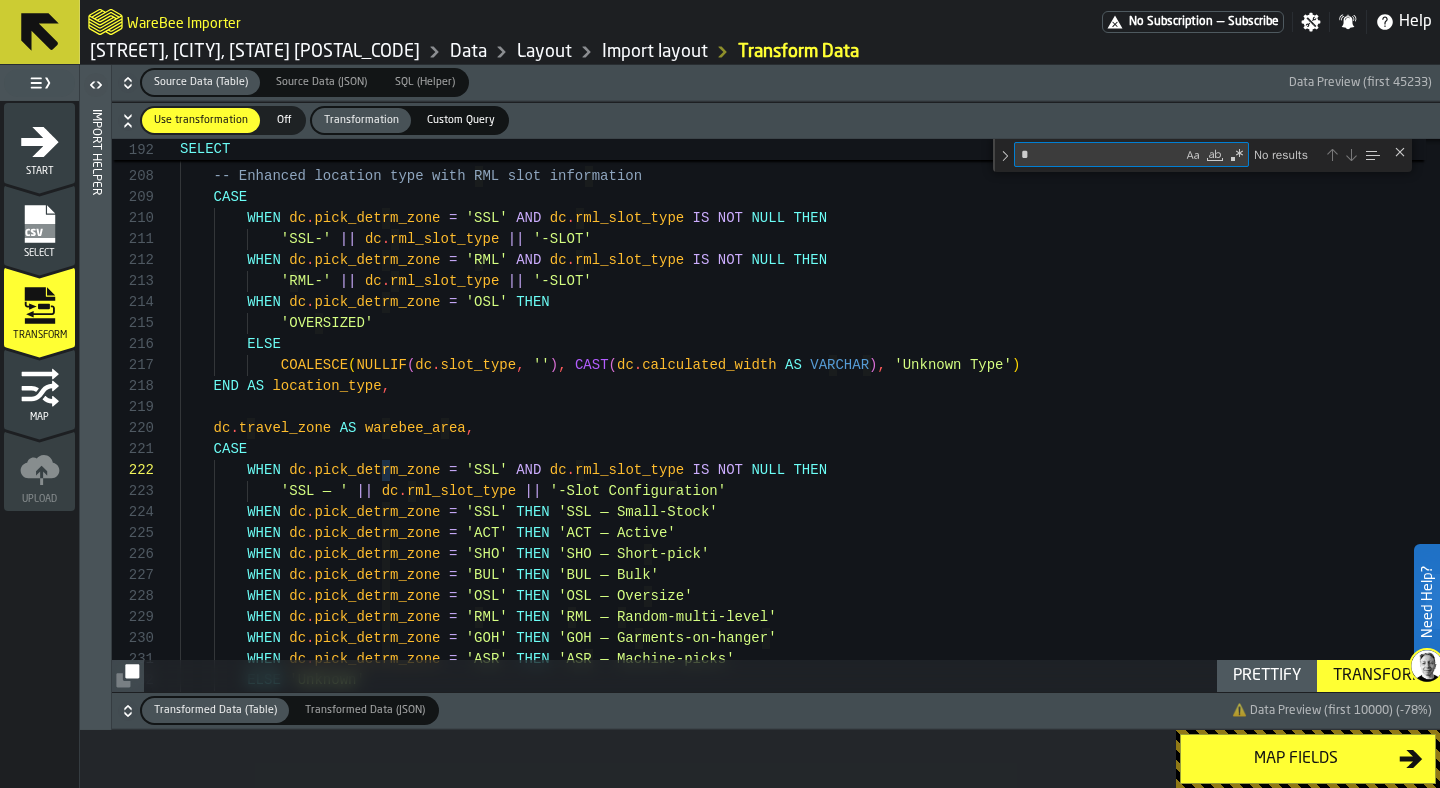 type on "**********" 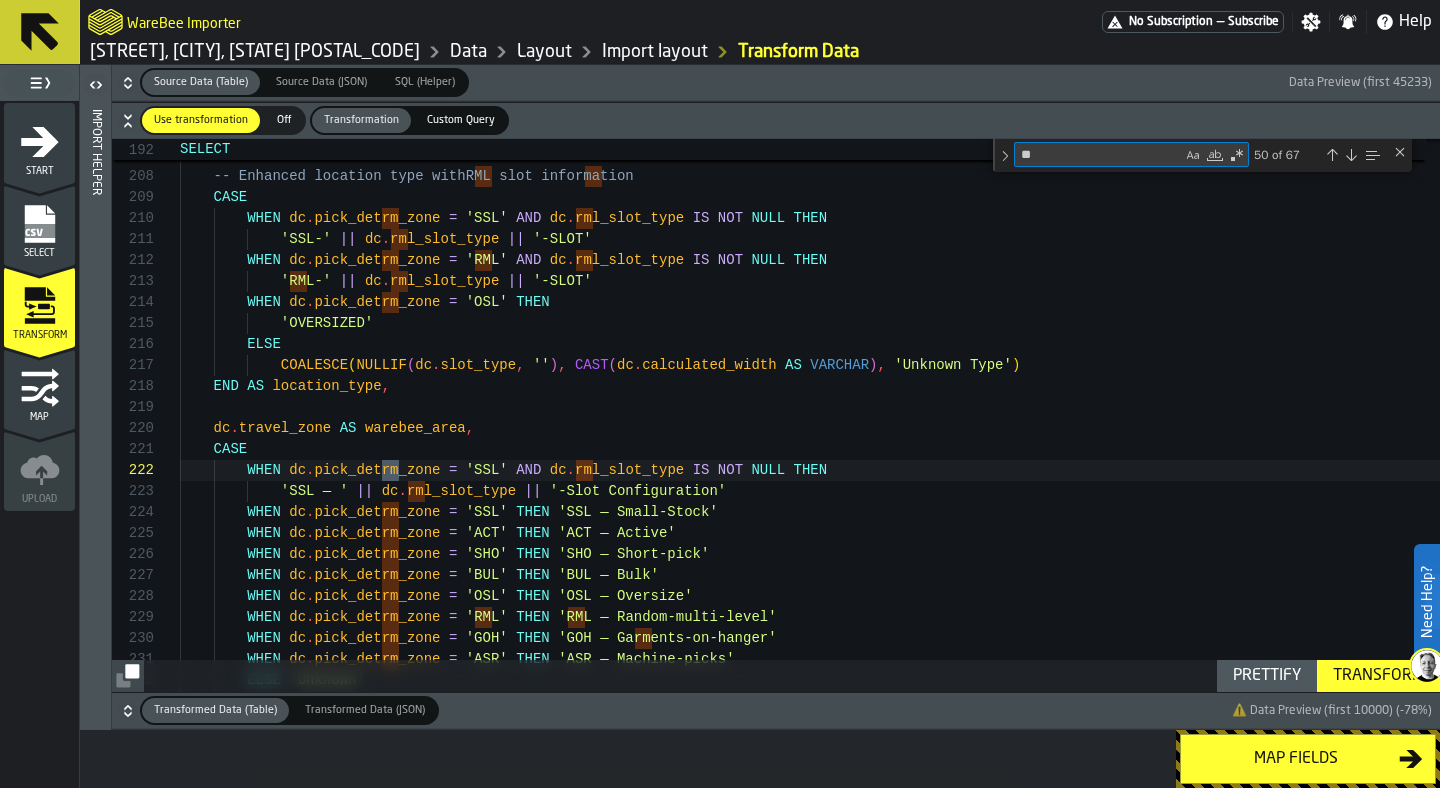 scroll, scrollTop: 189, scrollLeft: 0, axis: vertical 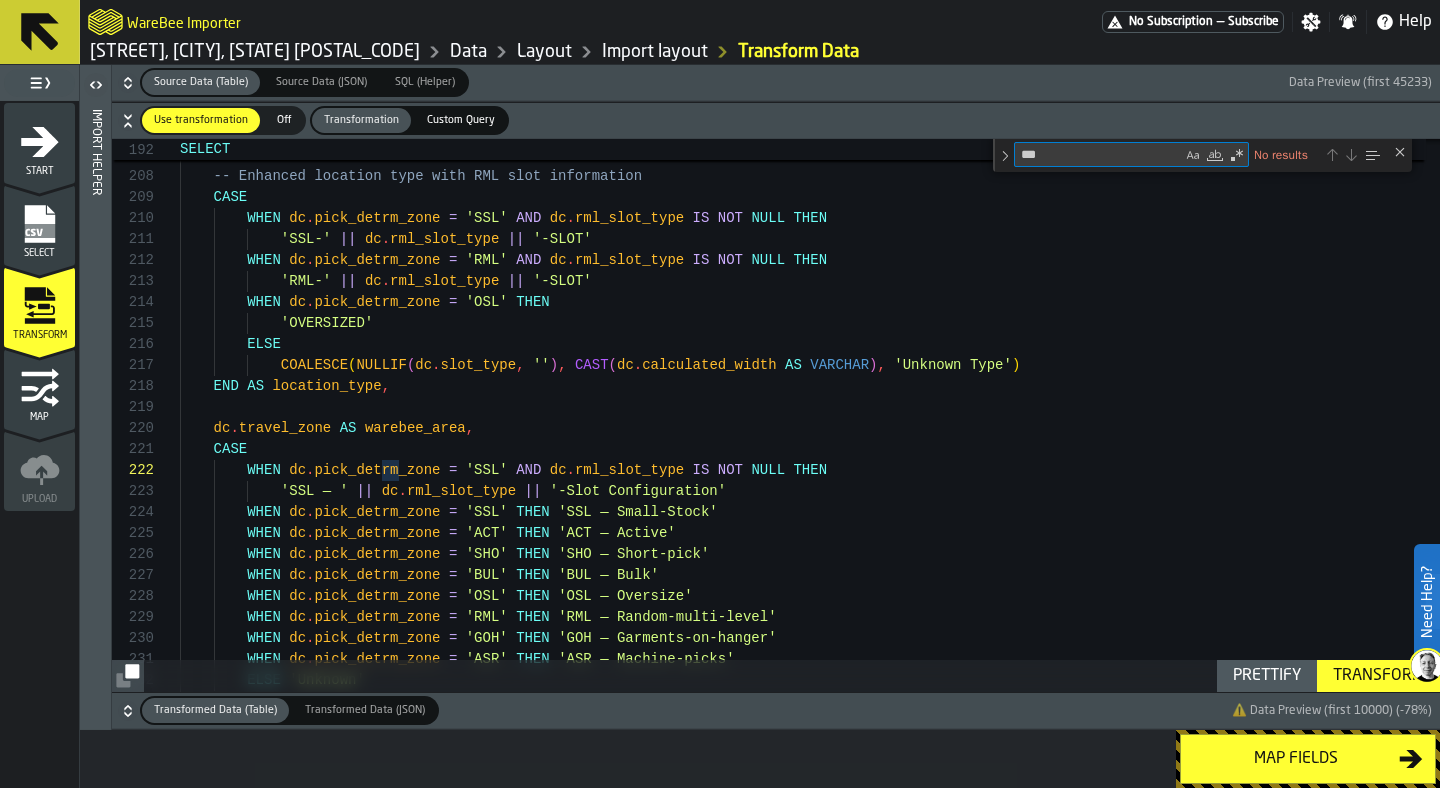 type on "**" 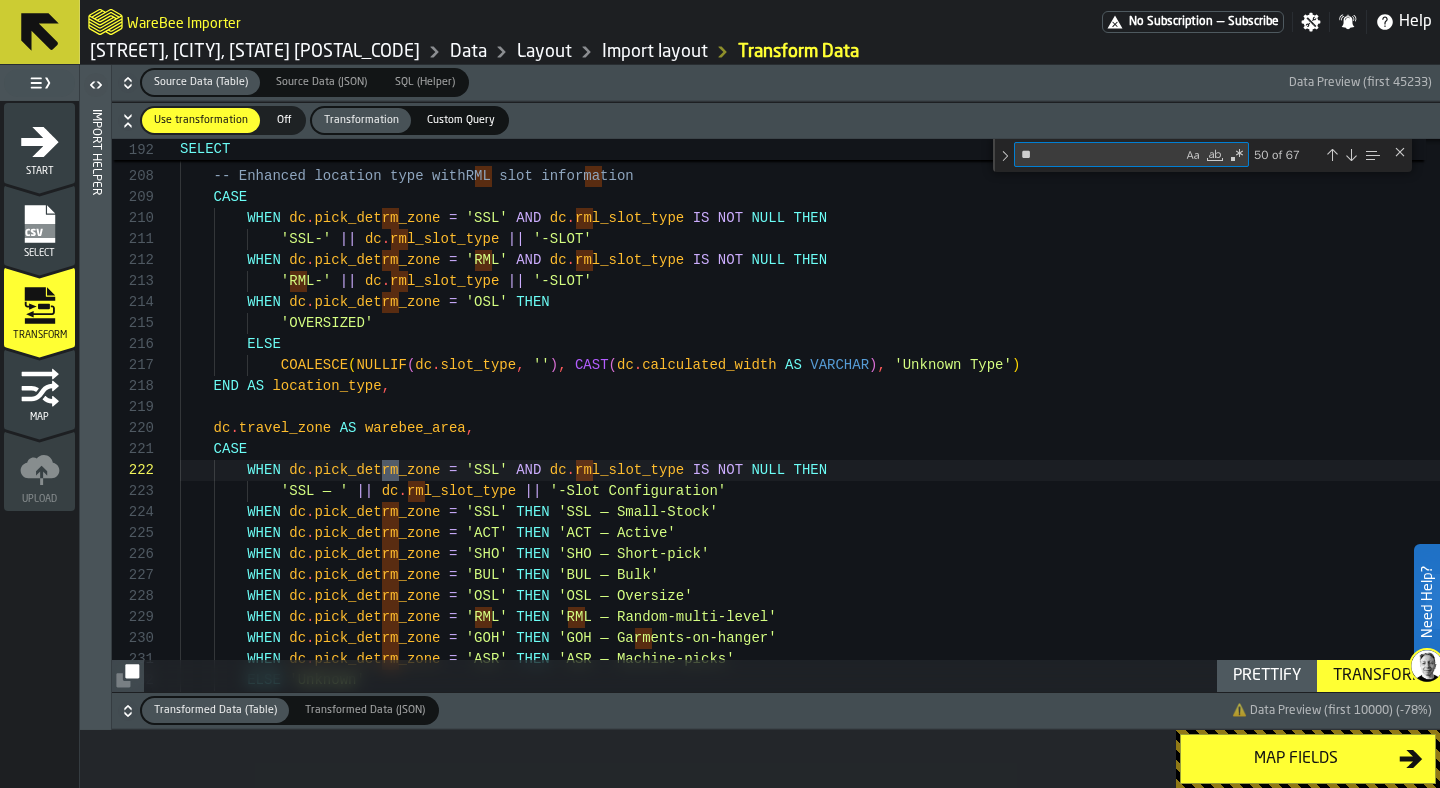 type on "**********" 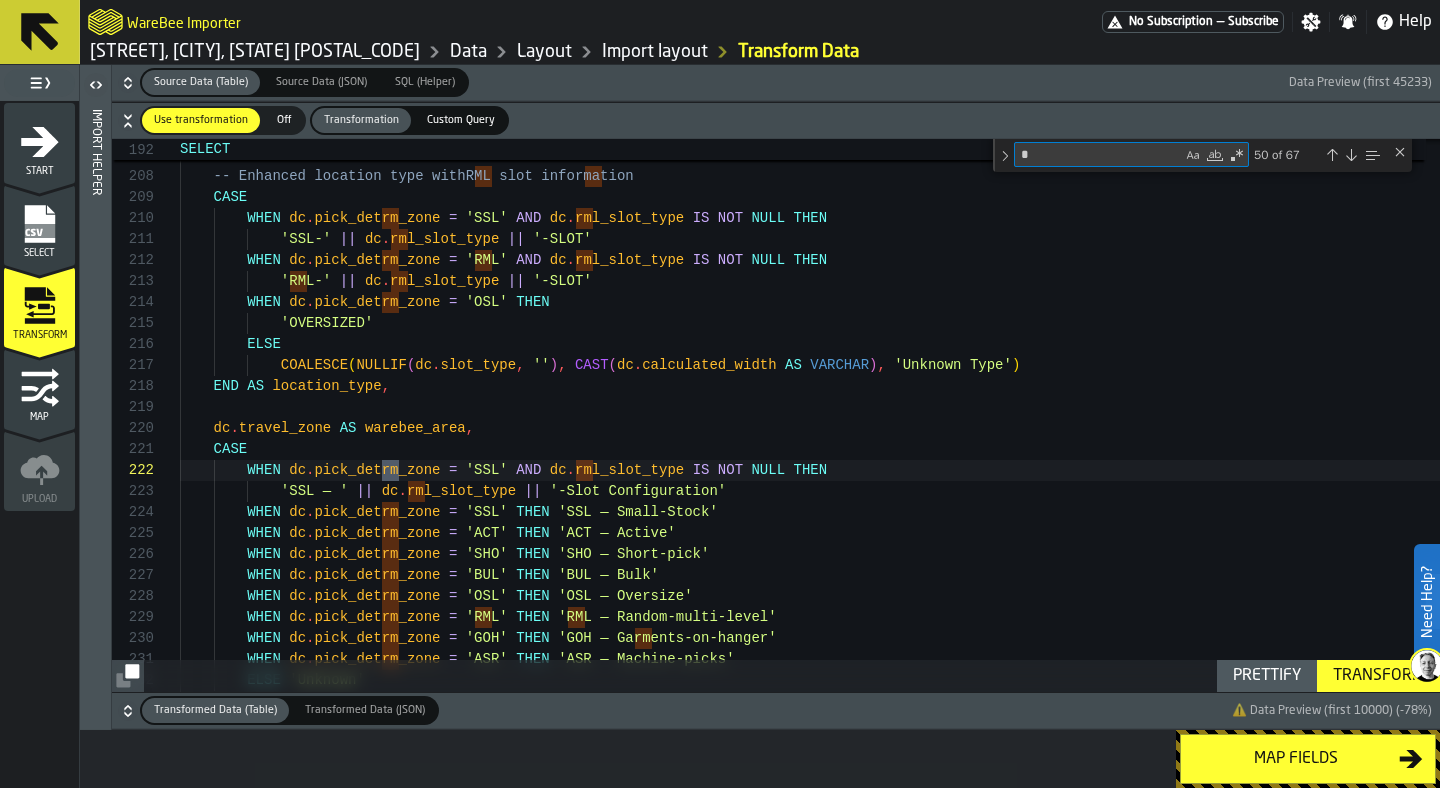 scroll, scrollTop: 168, scrollLeft: 0, axis: vertical 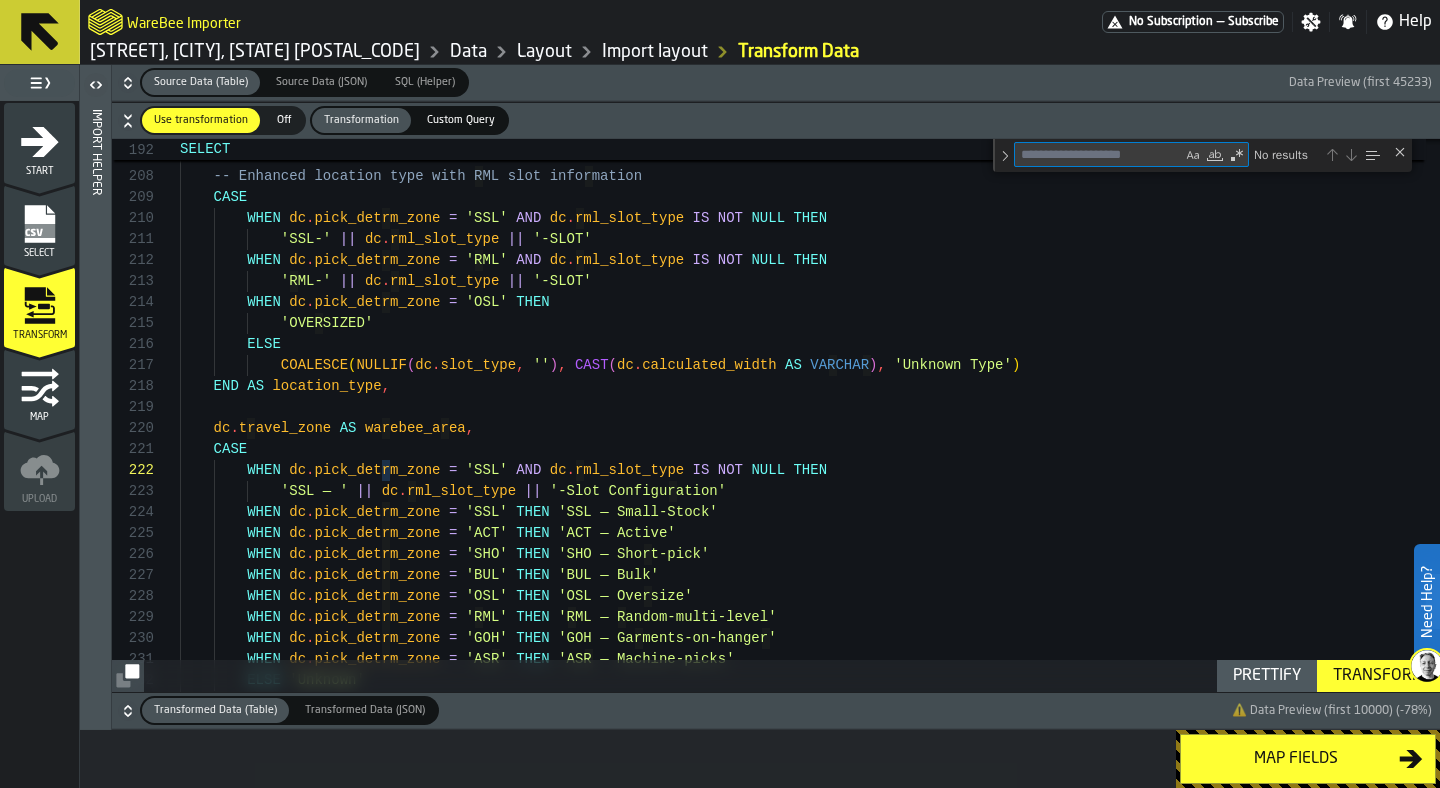 type on "*" 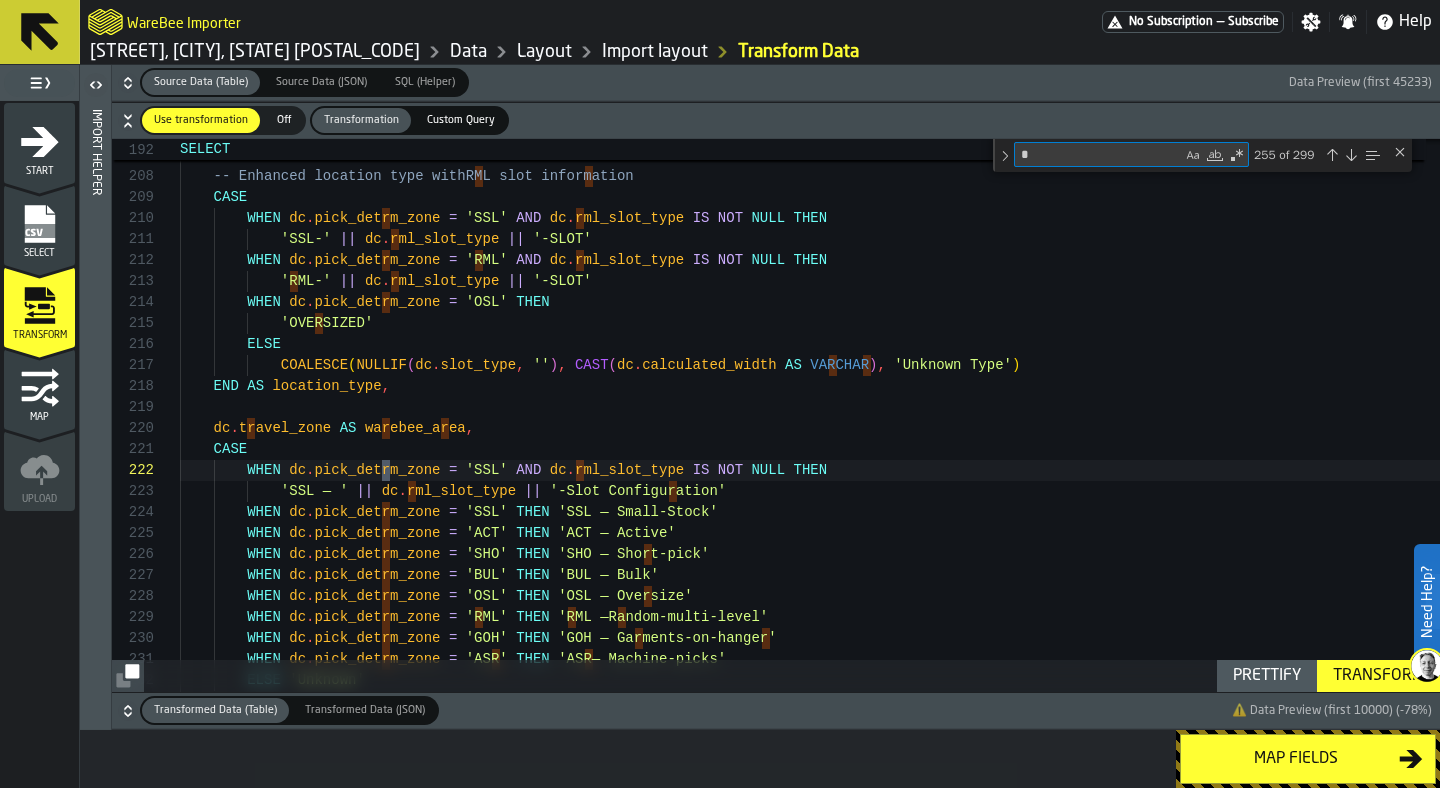 type on "**********" 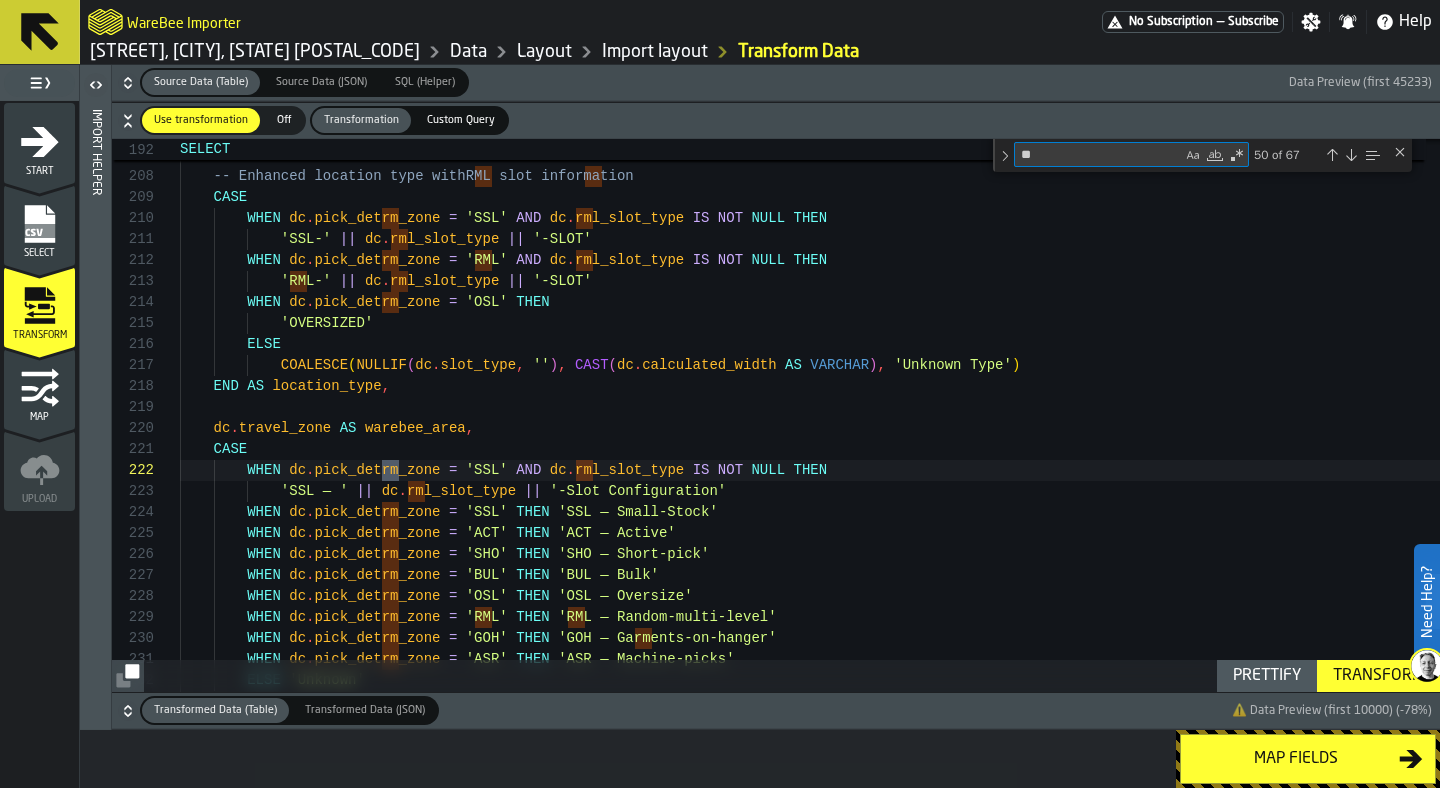 scroll, scrollTop: 189, scrollLeft: 0, axis: vertical 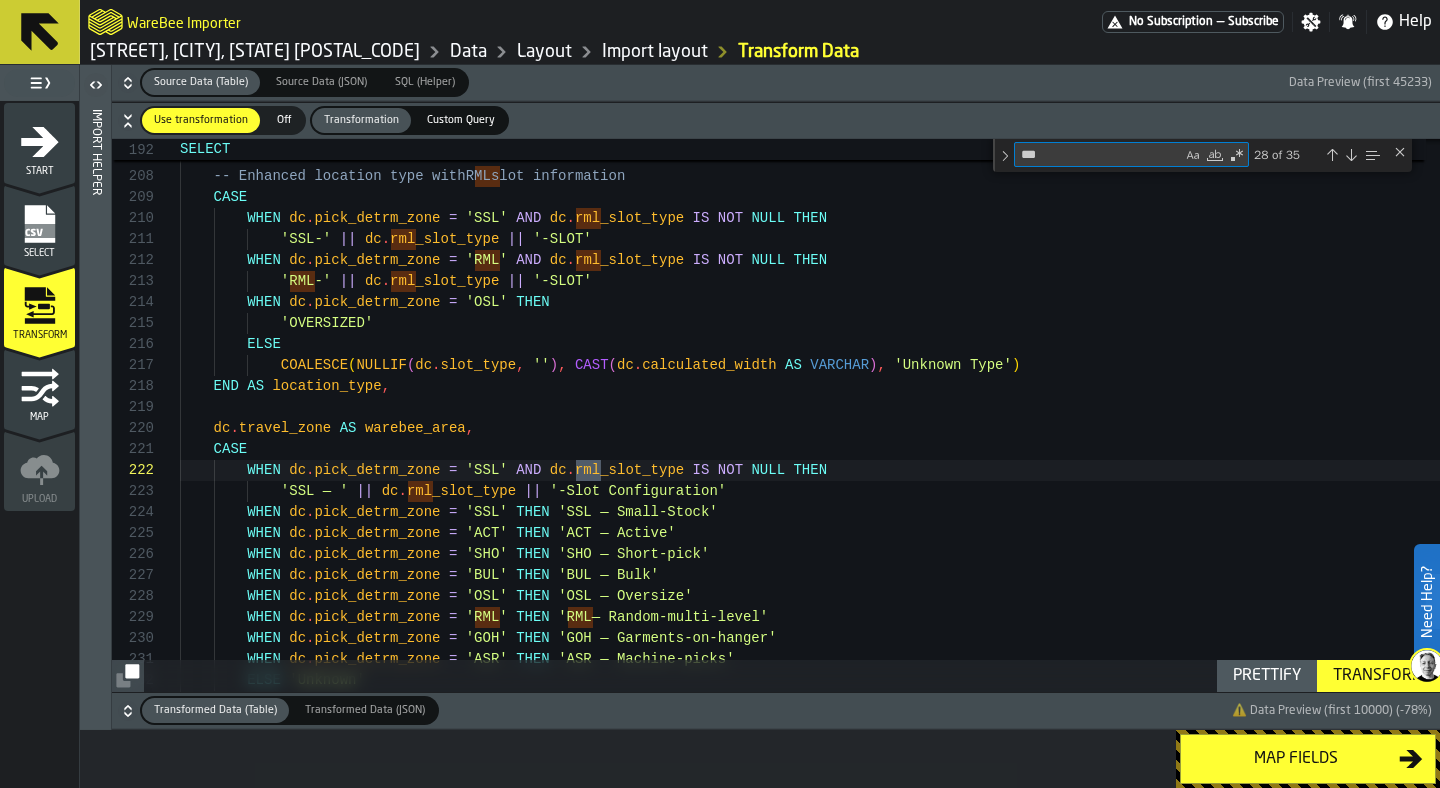 type on "***" 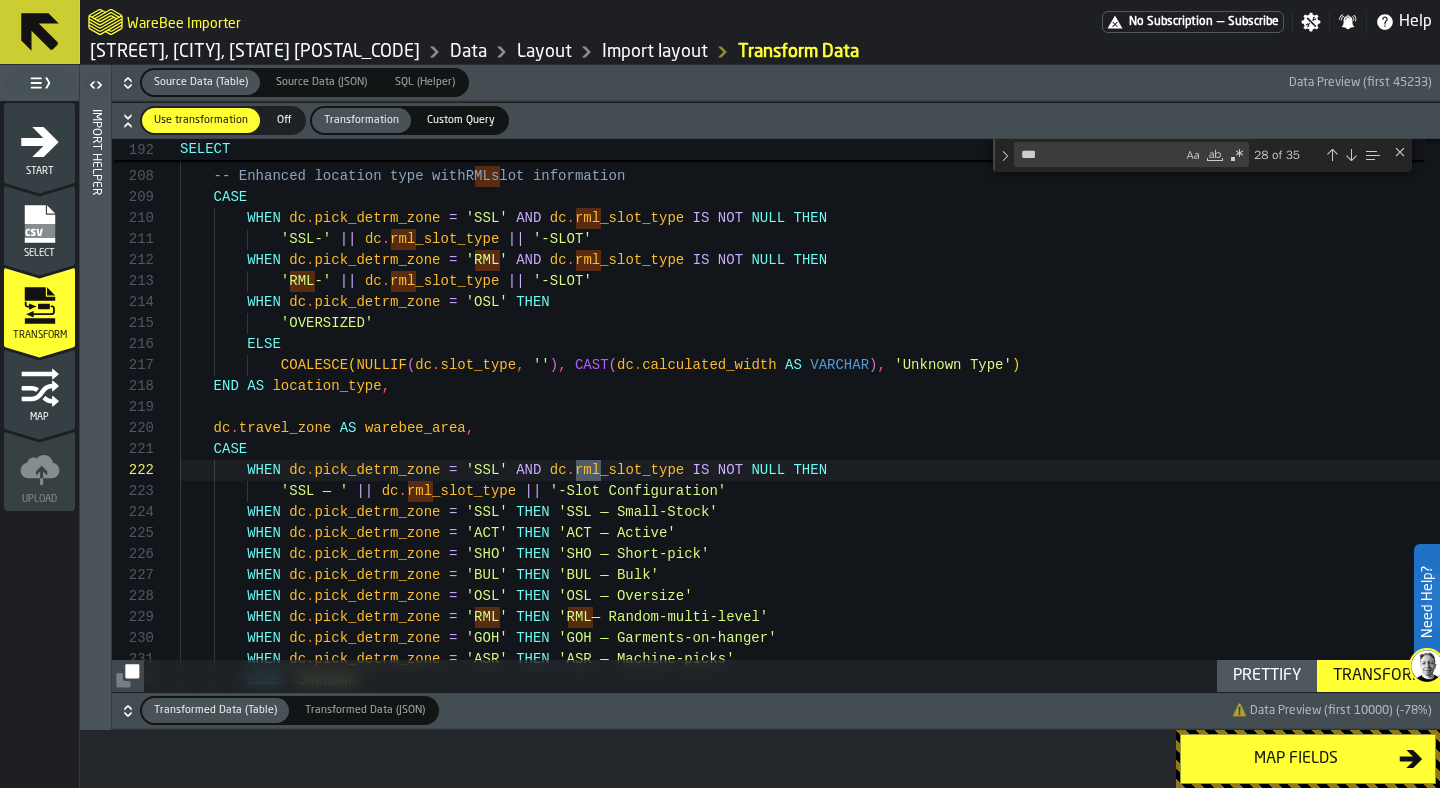 click at bounding box center [1400, 152] 